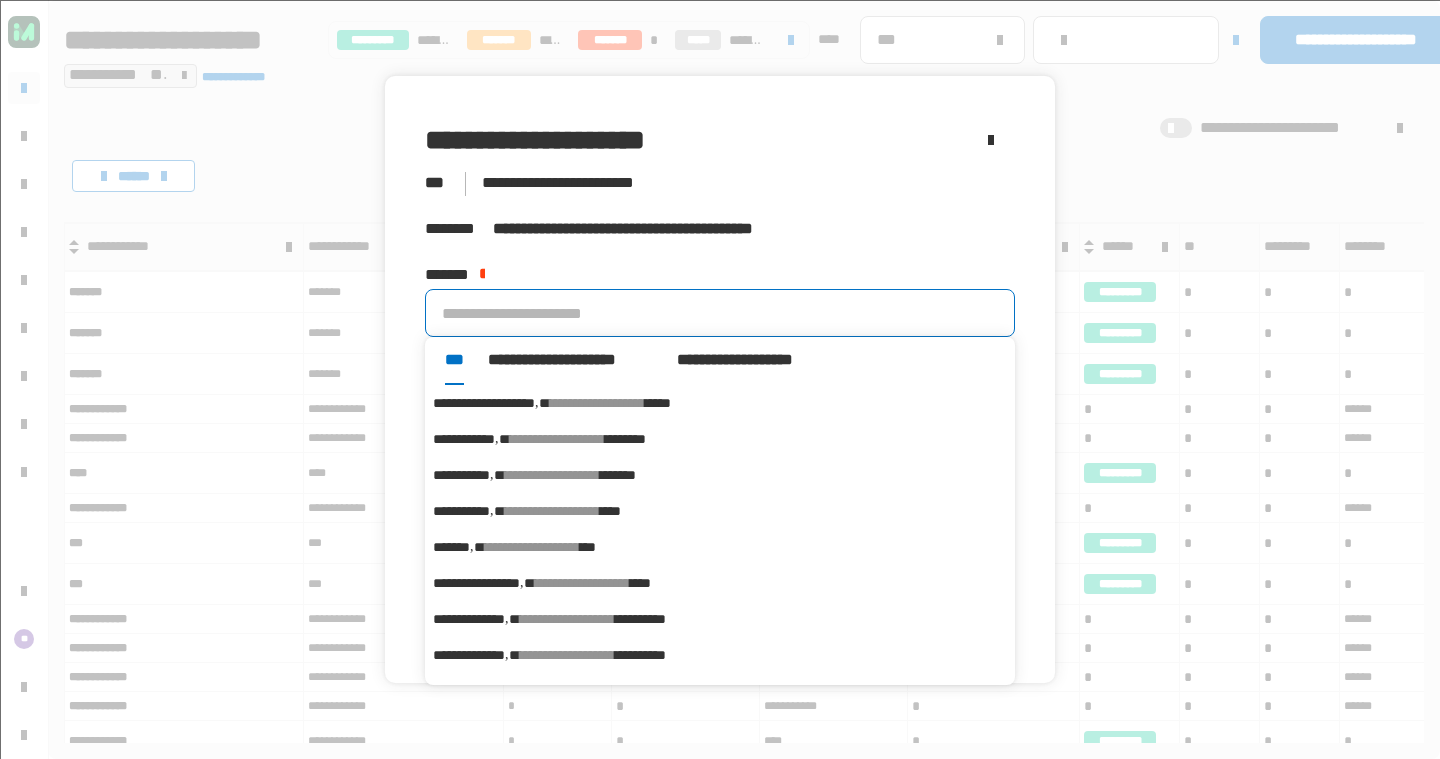 scroll, scrollTop: 0, scrollLeft: 0, axis: both 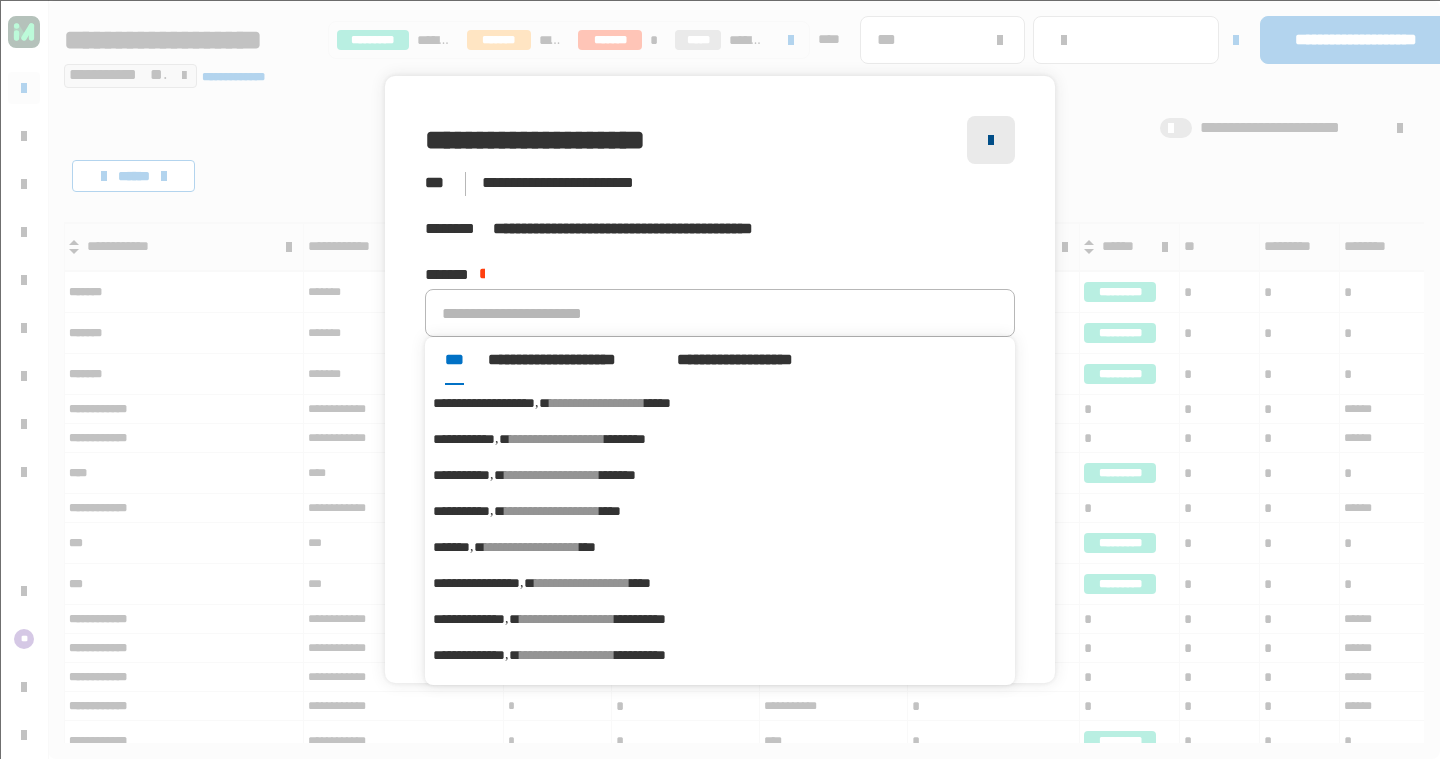 click 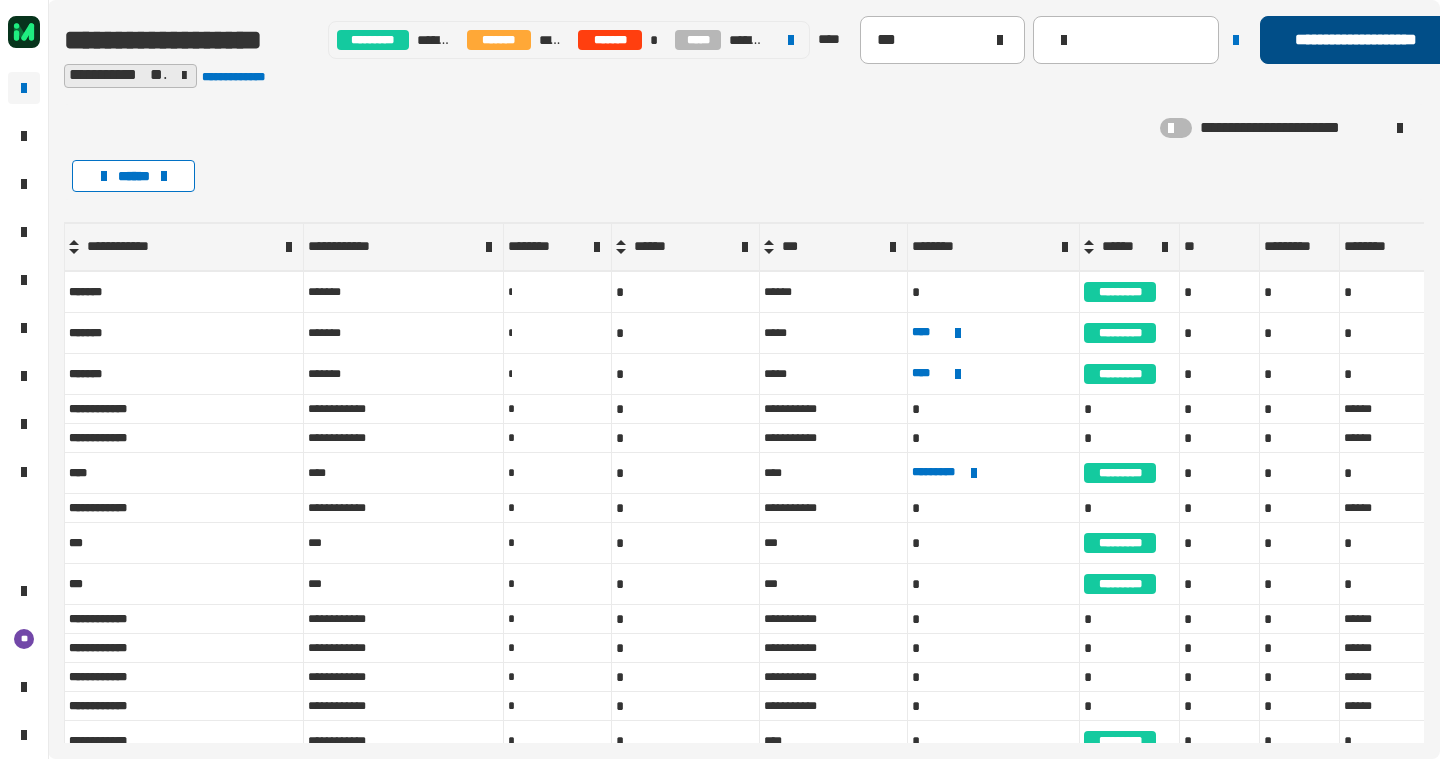 click on "**********" 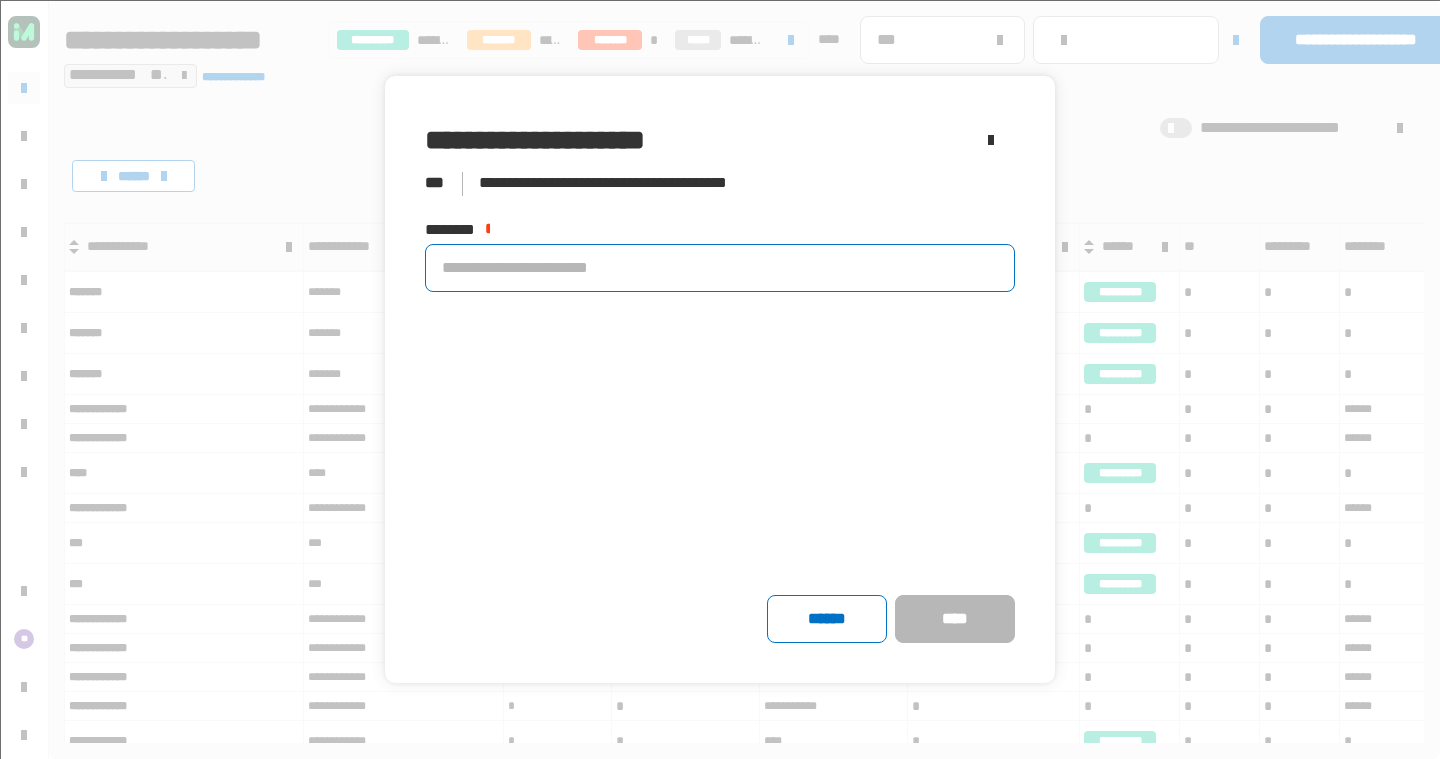 click 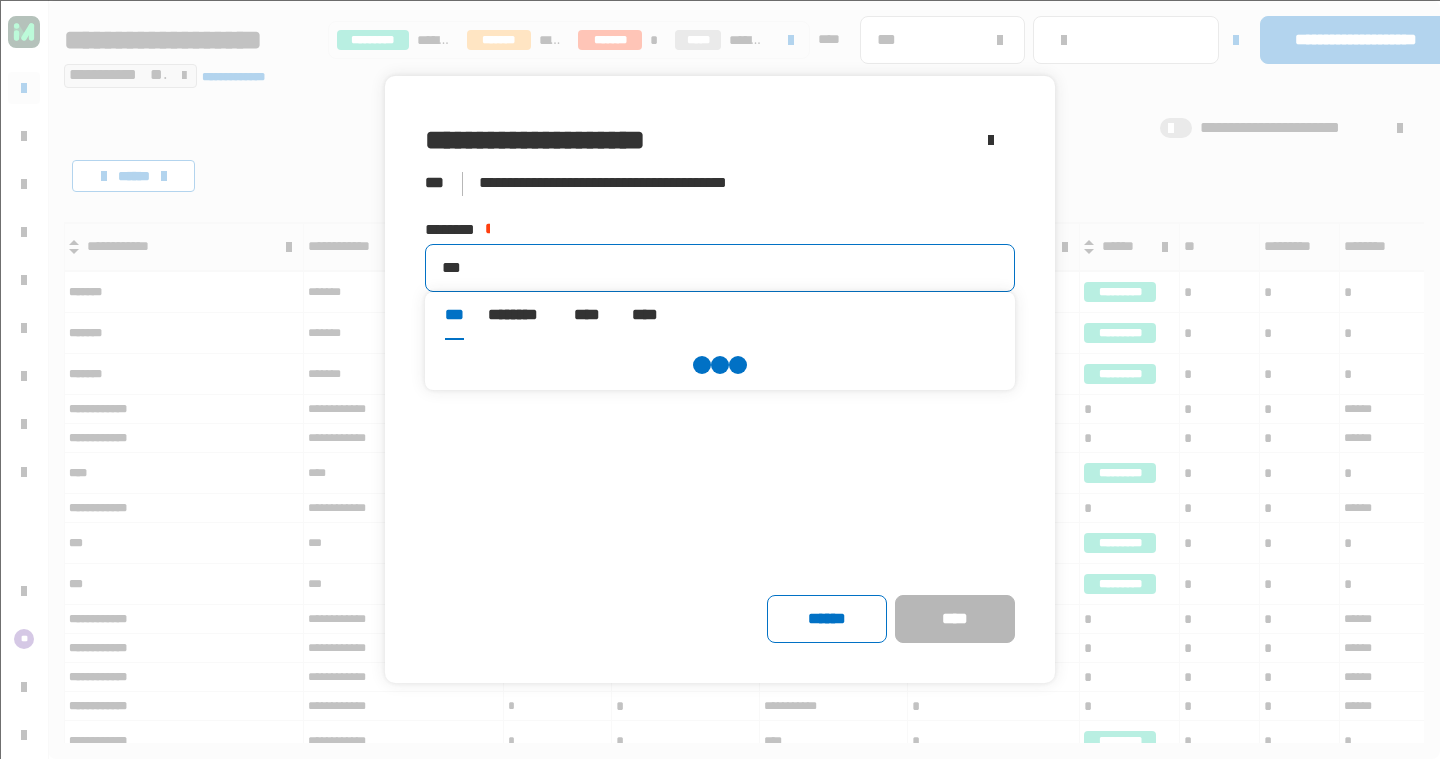 type on "***" 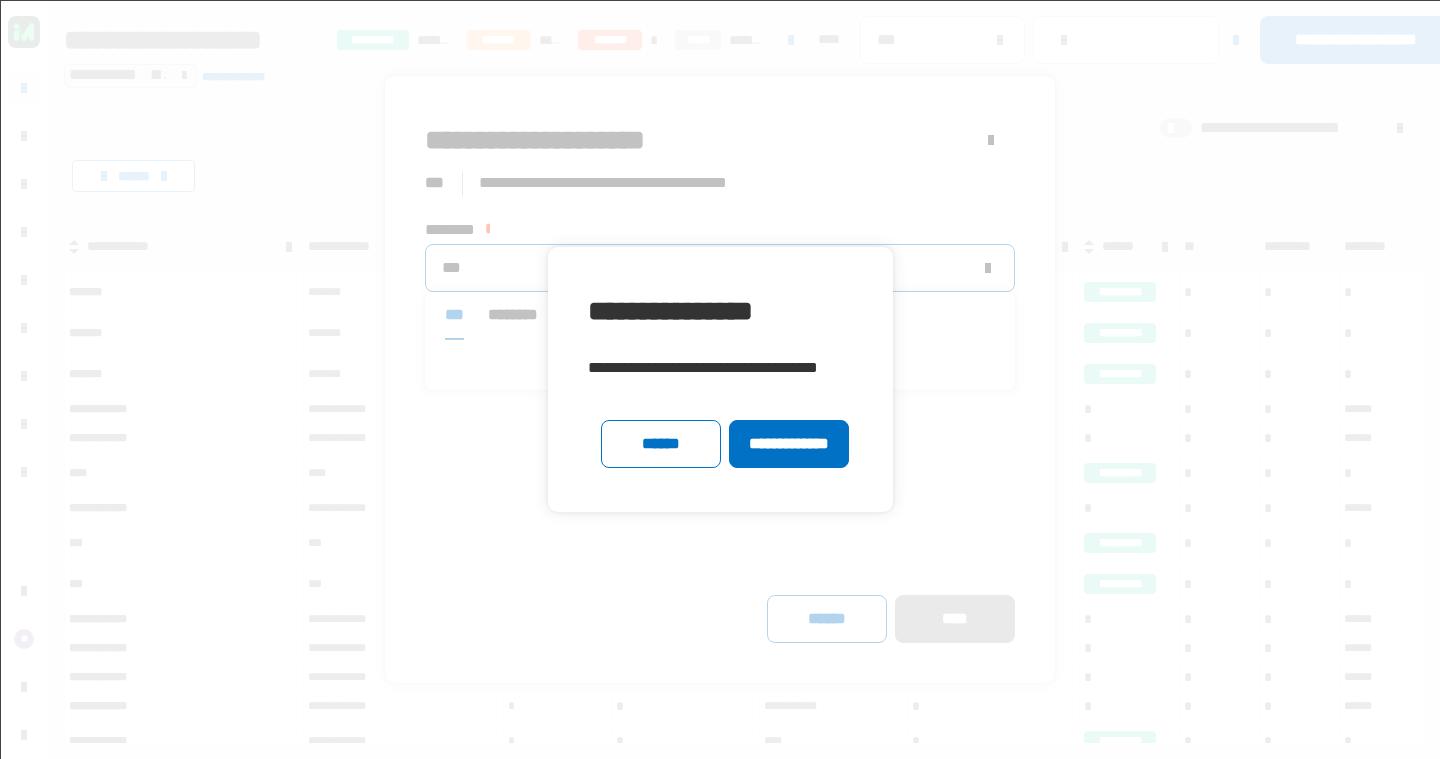 type 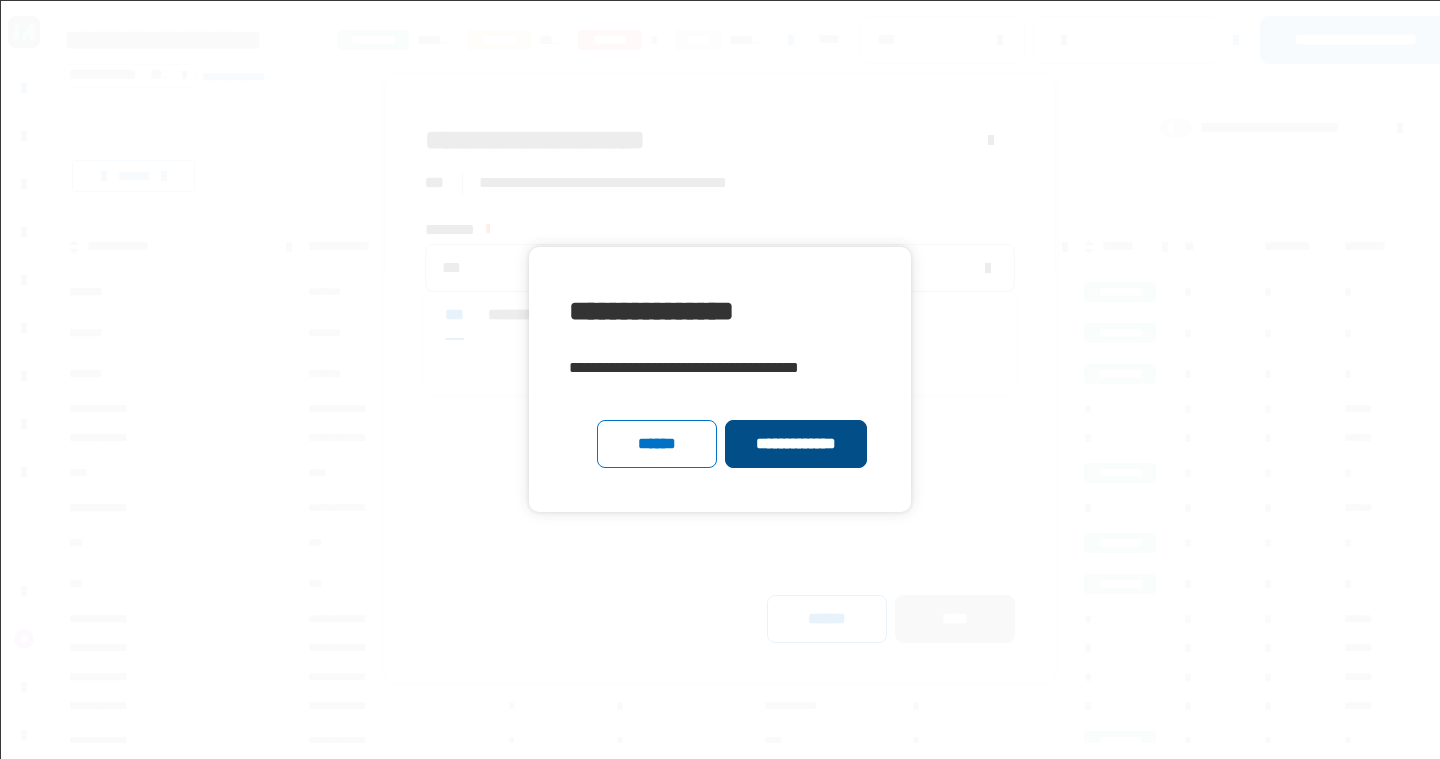 click on "**********" 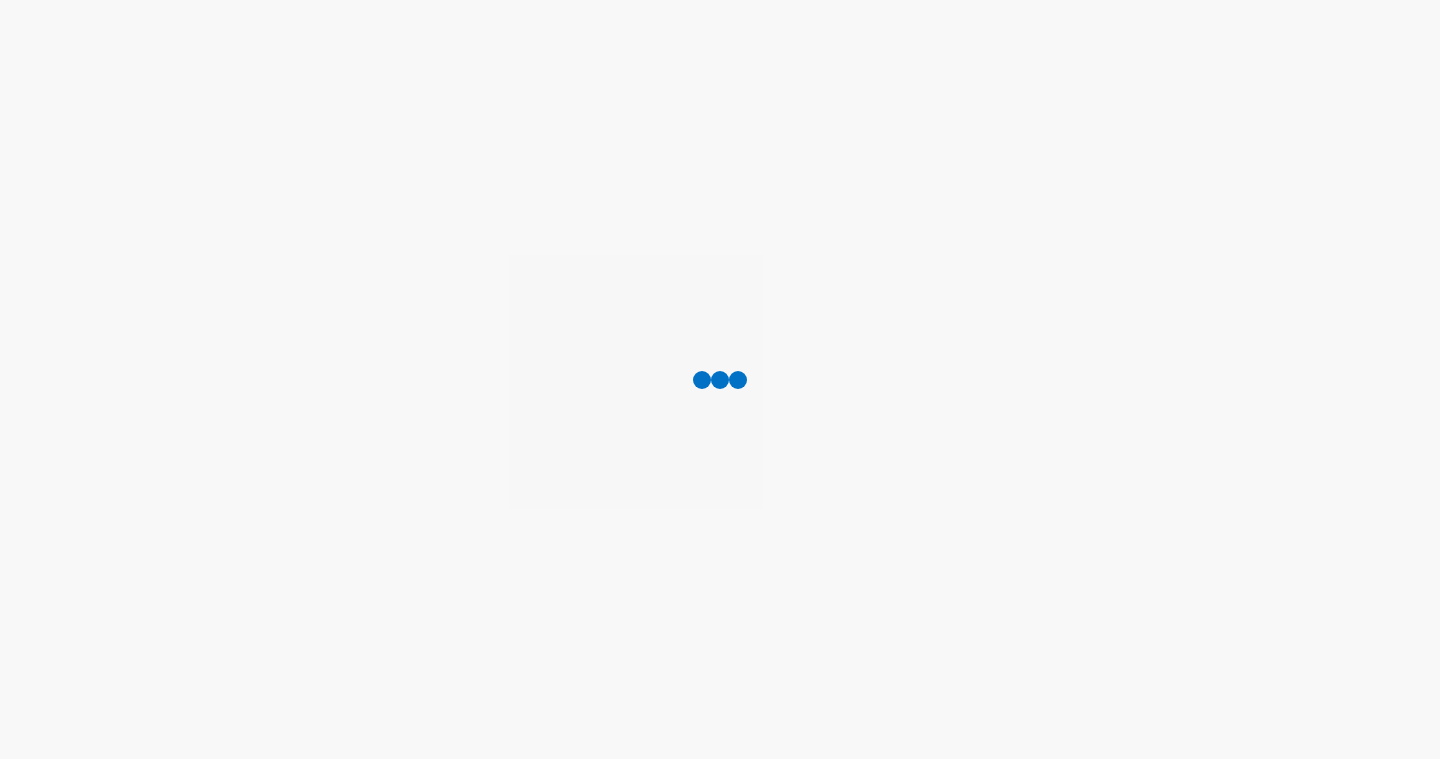 scroll, scrollTop: 0, scrollLeft: 0, axis: both 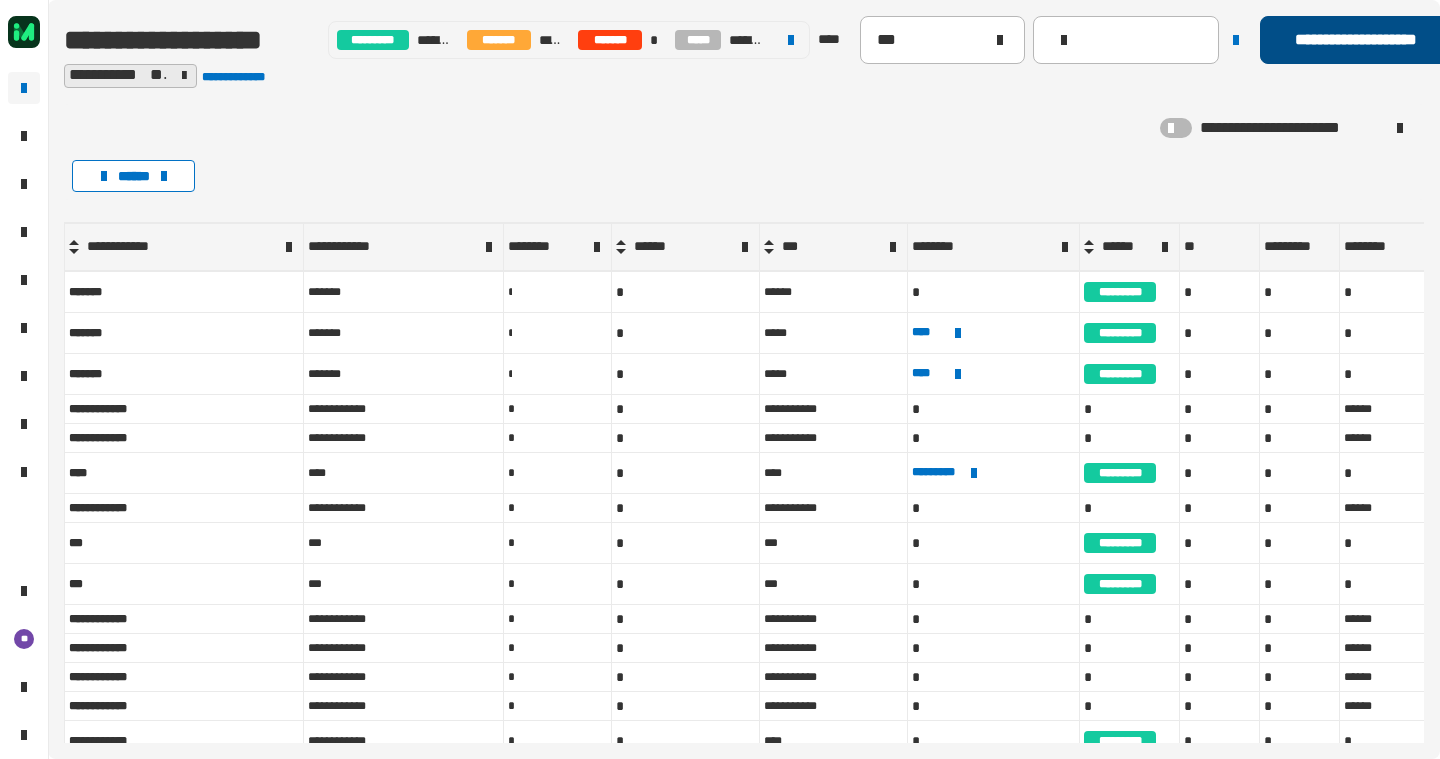 click on "**********" 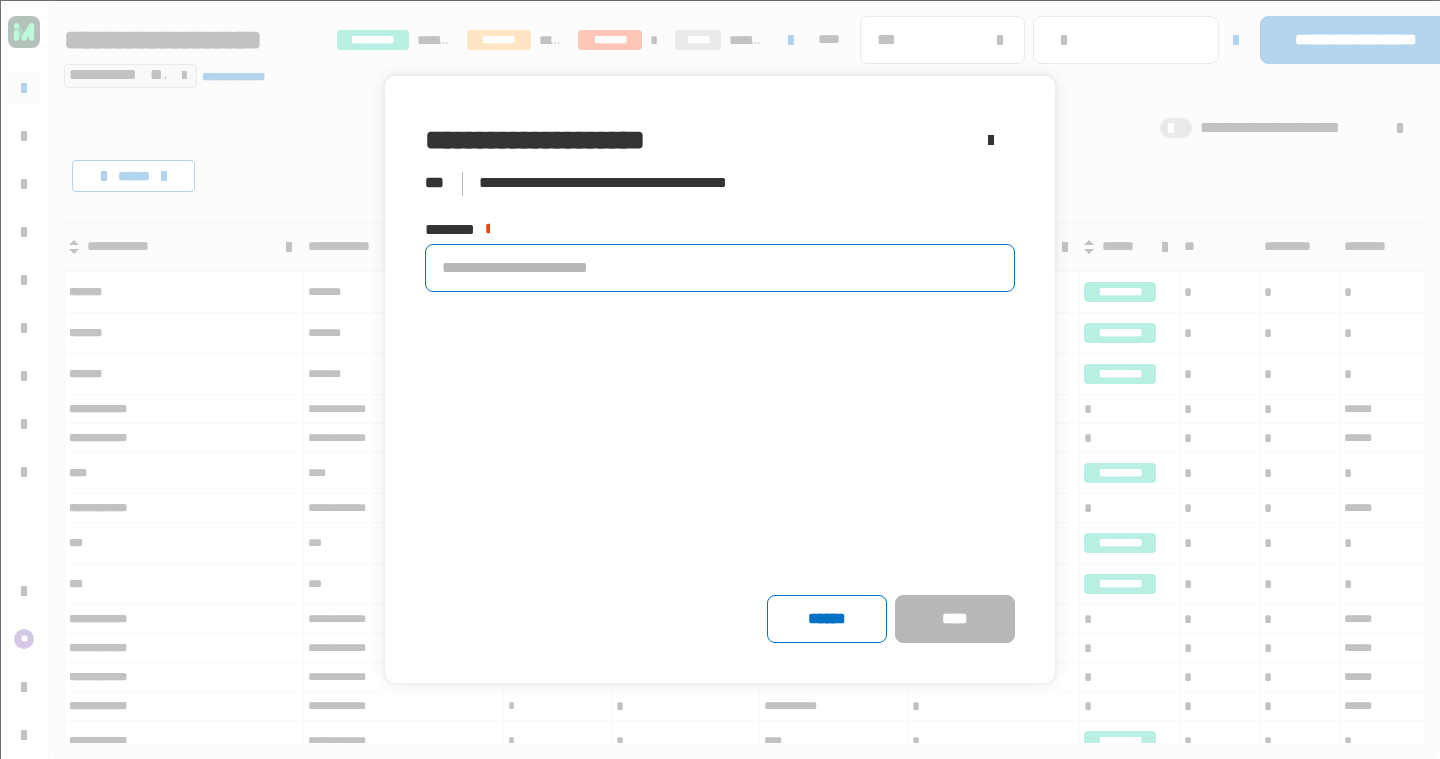 click 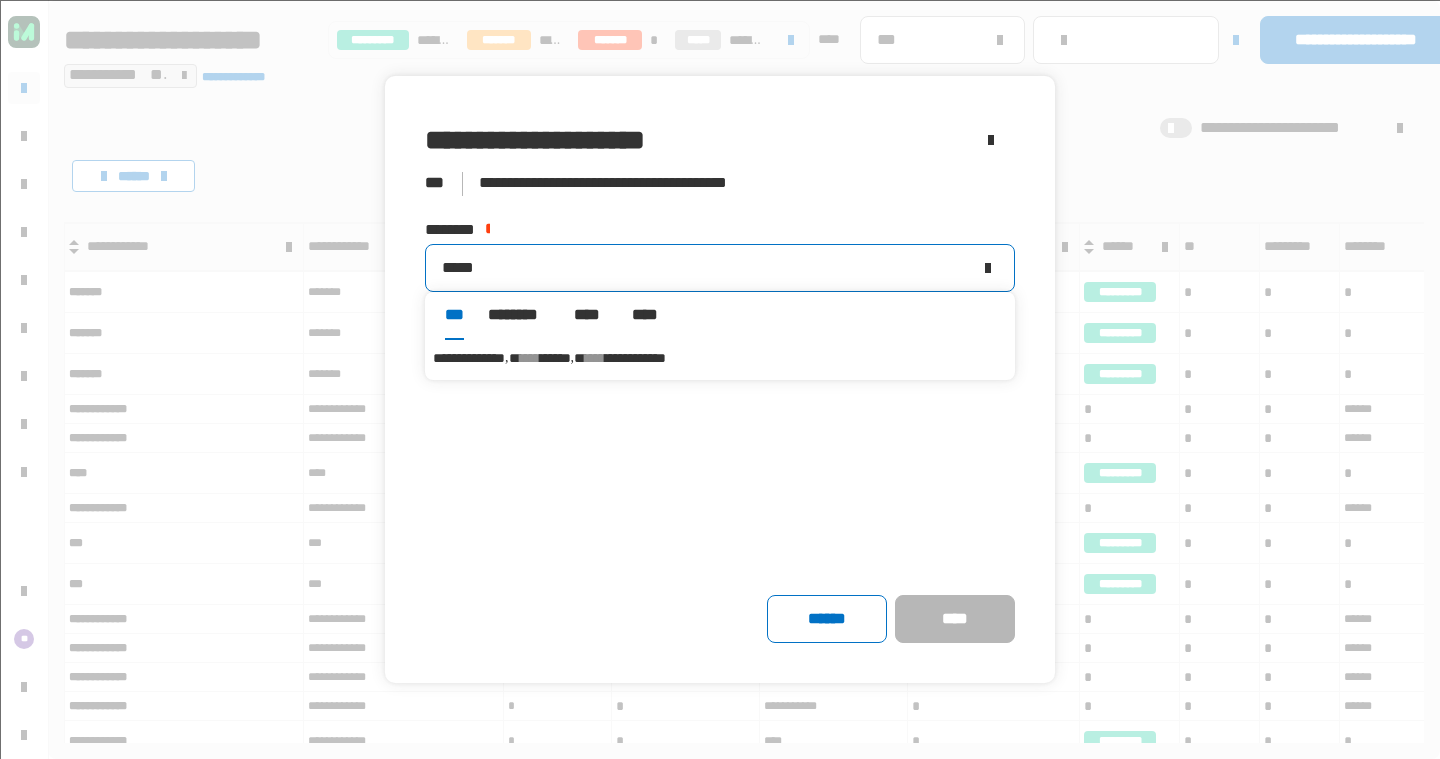 type on "*****" 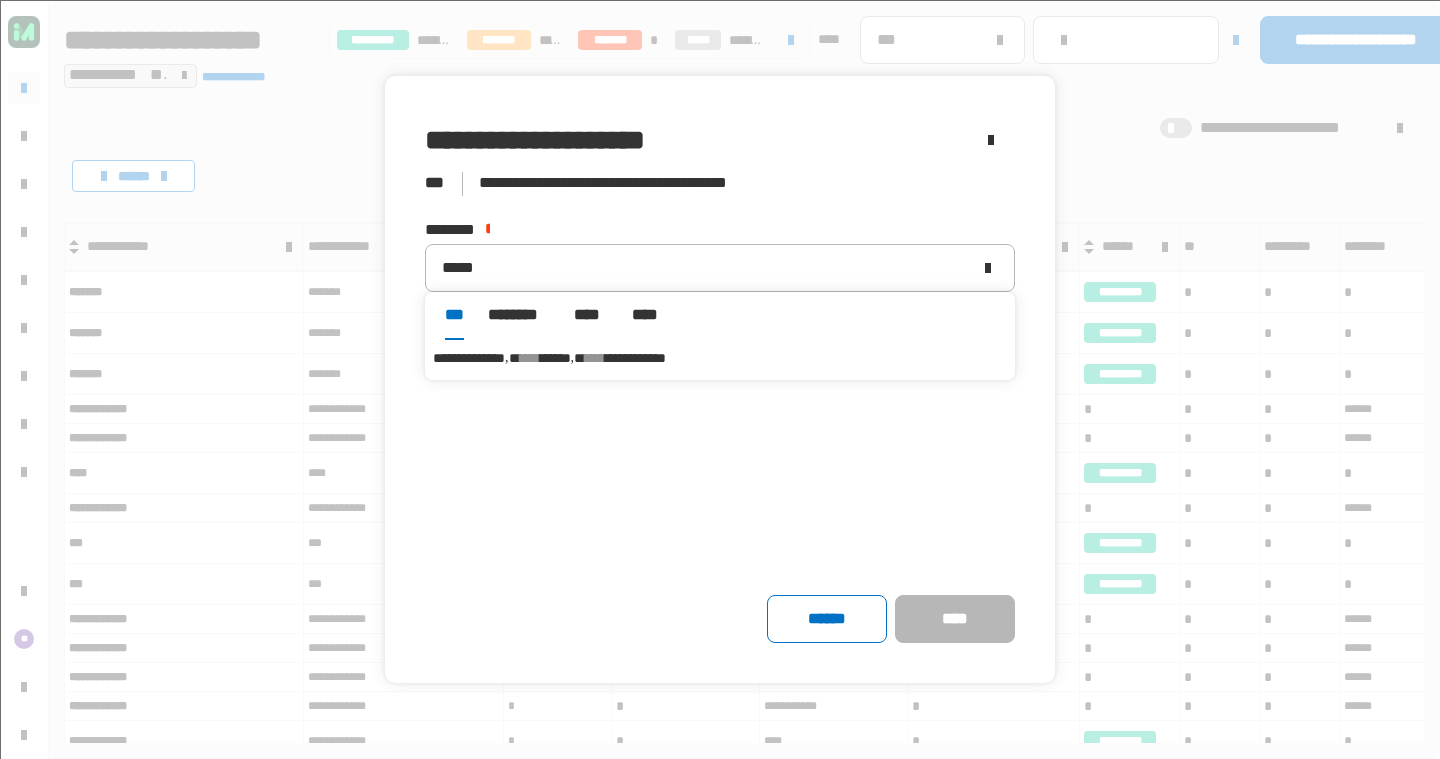 click on "**********" at bounding box center [635, 358] 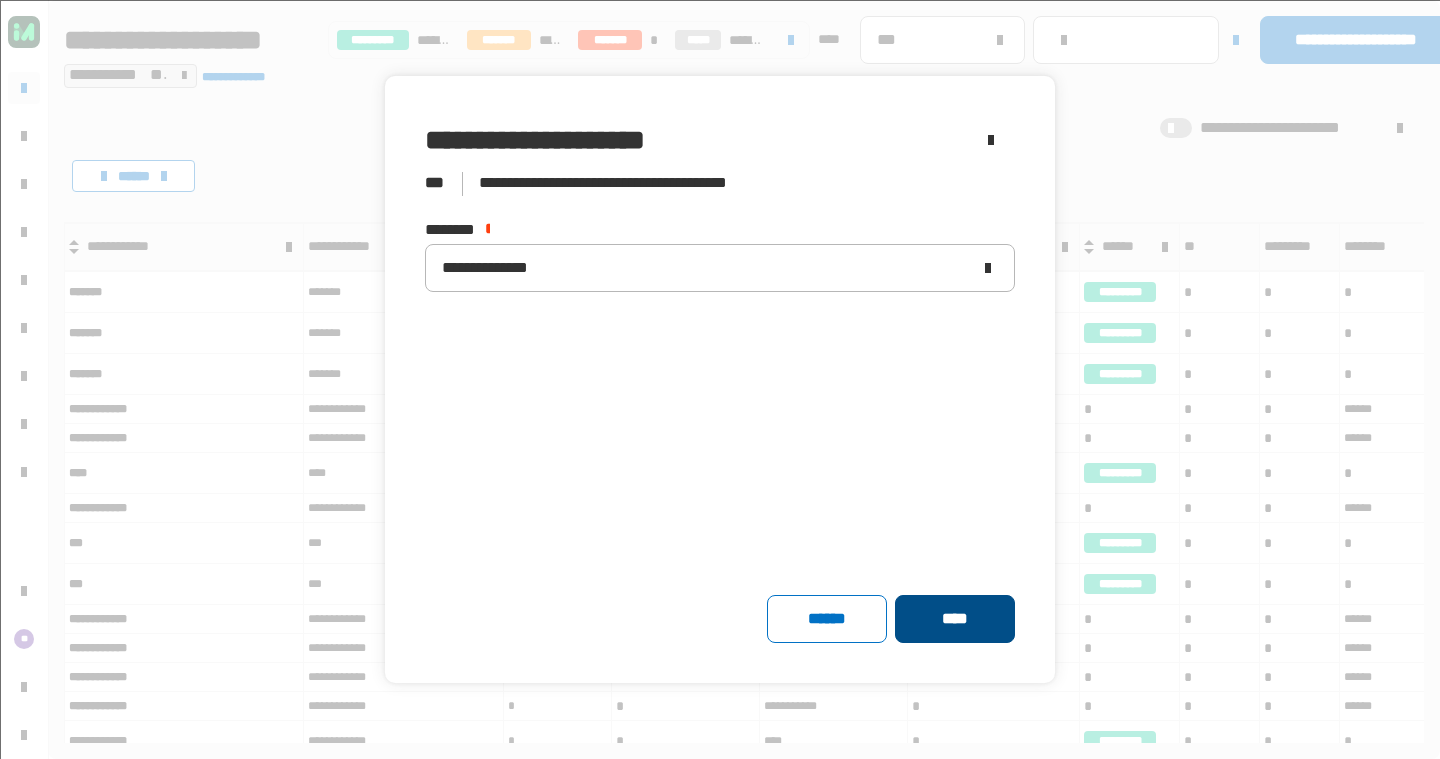 click on "****" 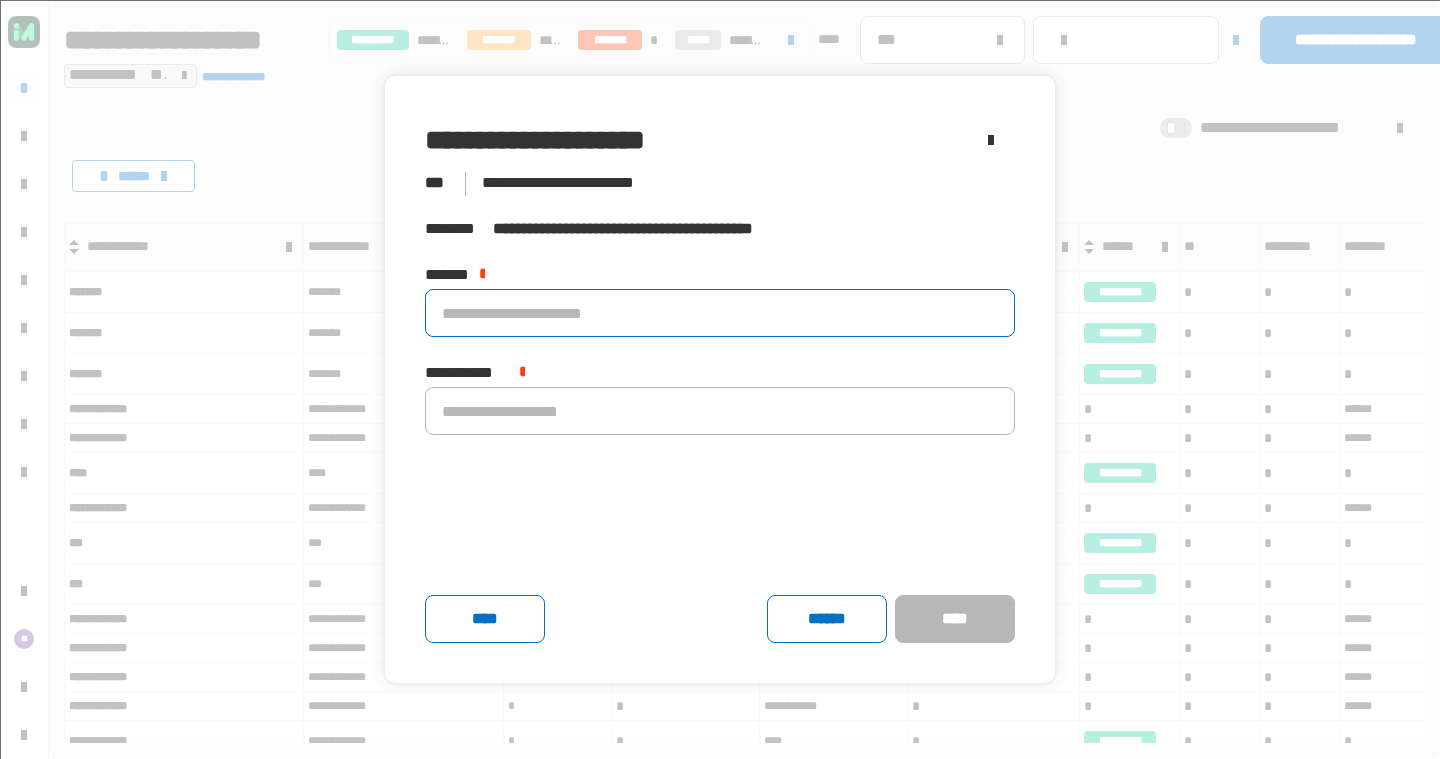 click 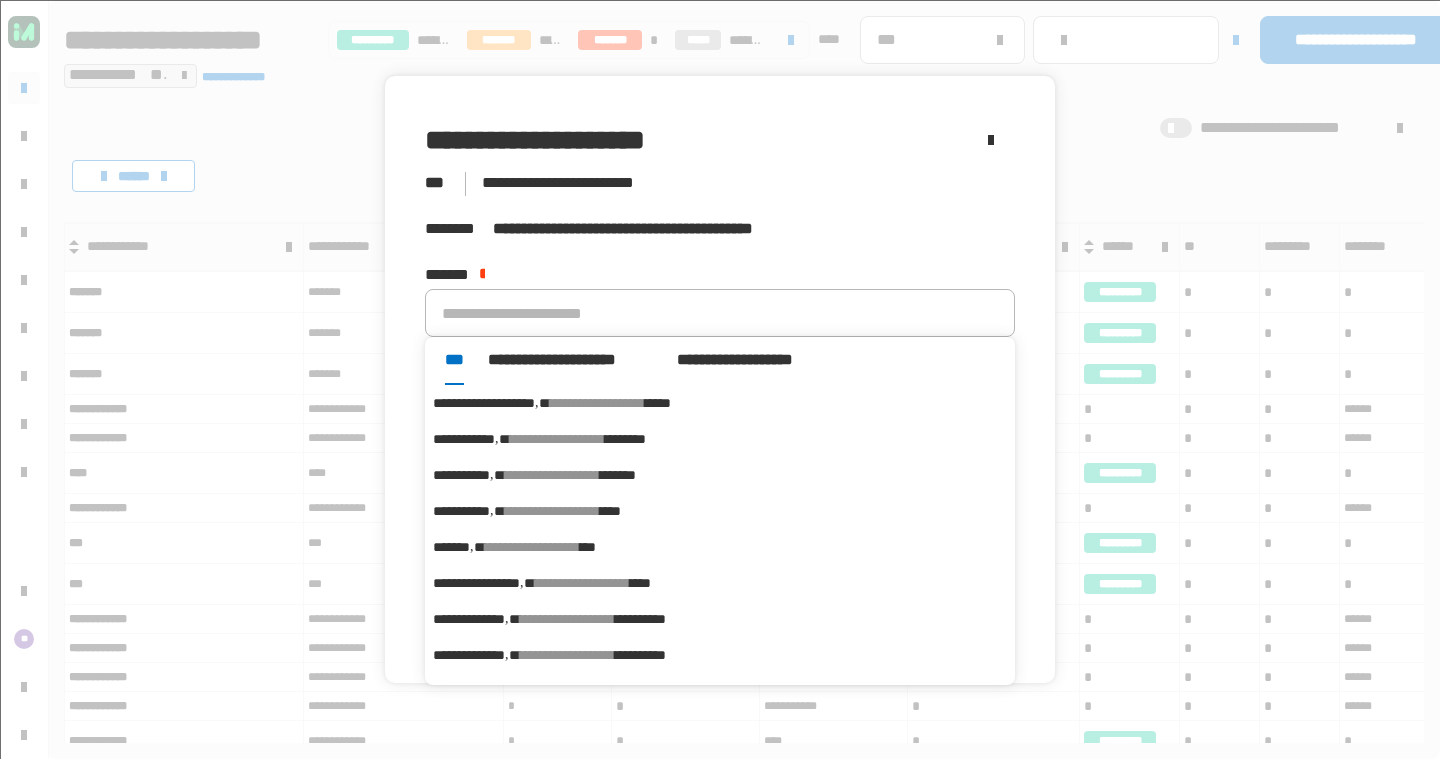 click on "**********" at bounding box center (552, 475) 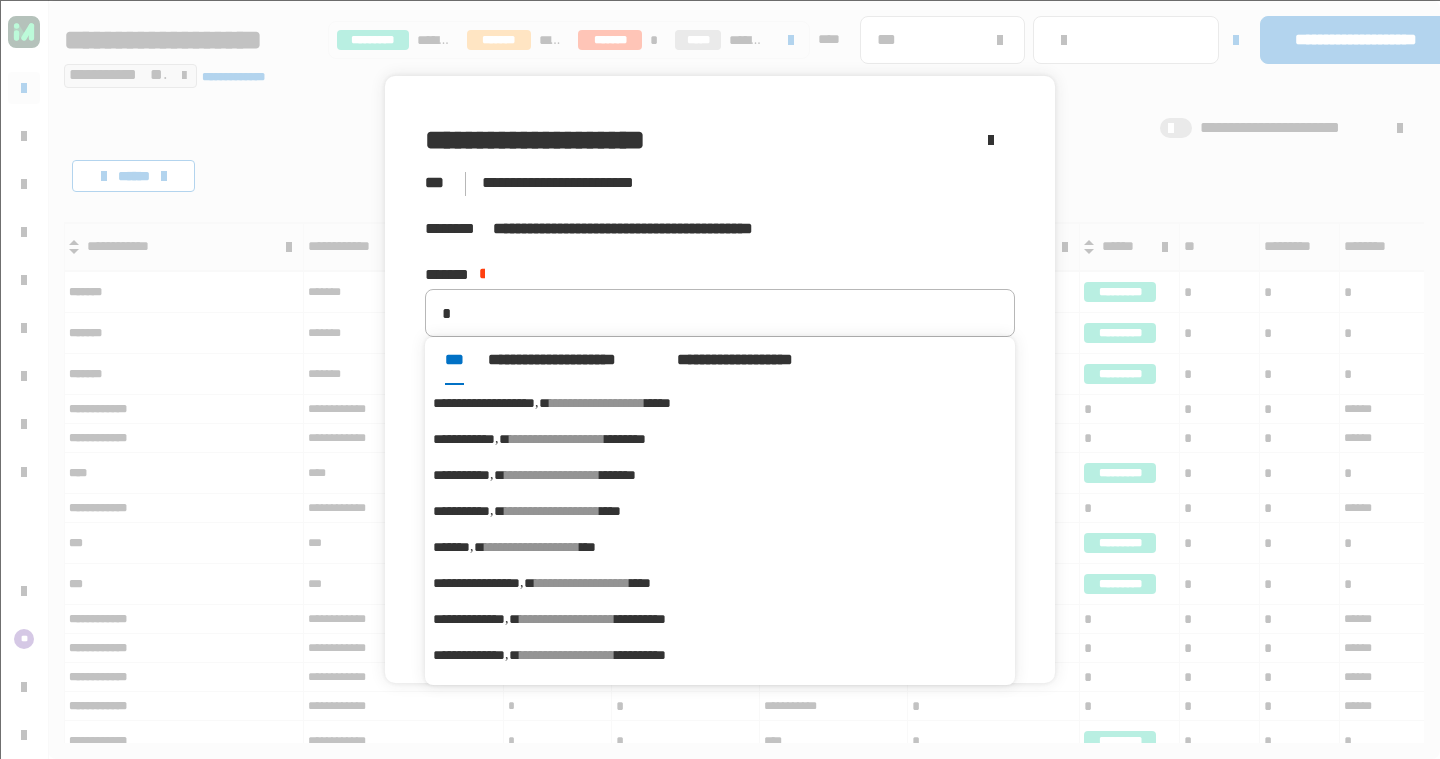 type on "**********" 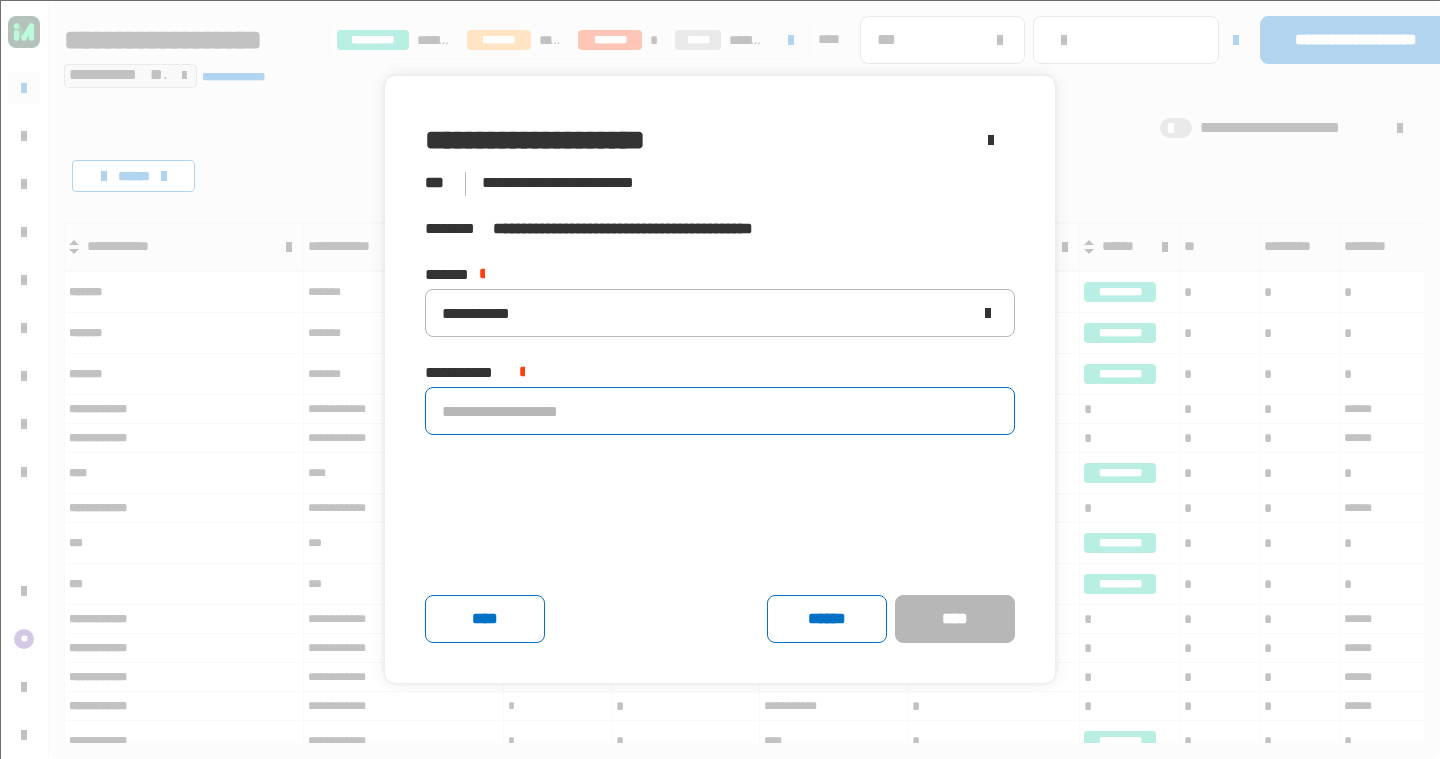 click 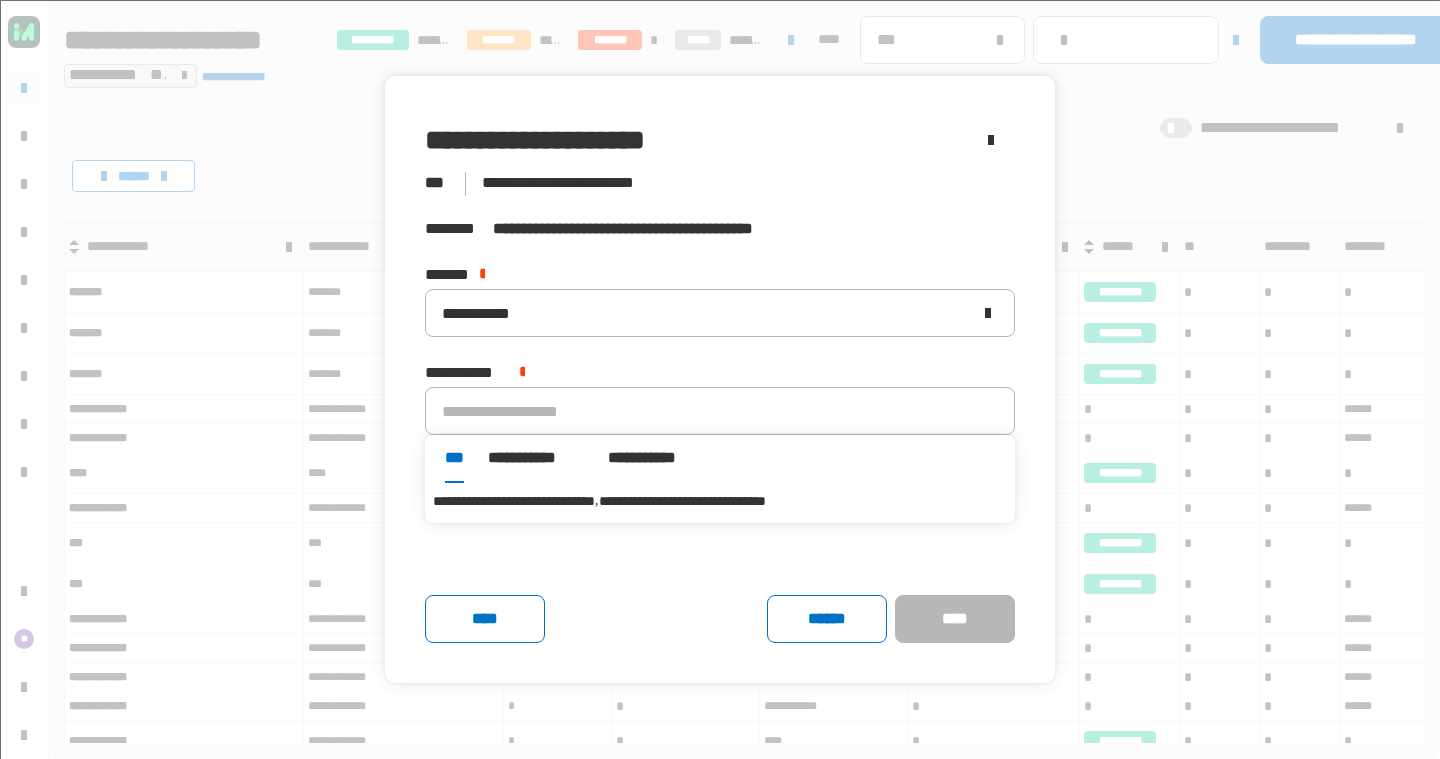 click on "**********" at bounding box center [514, 501] 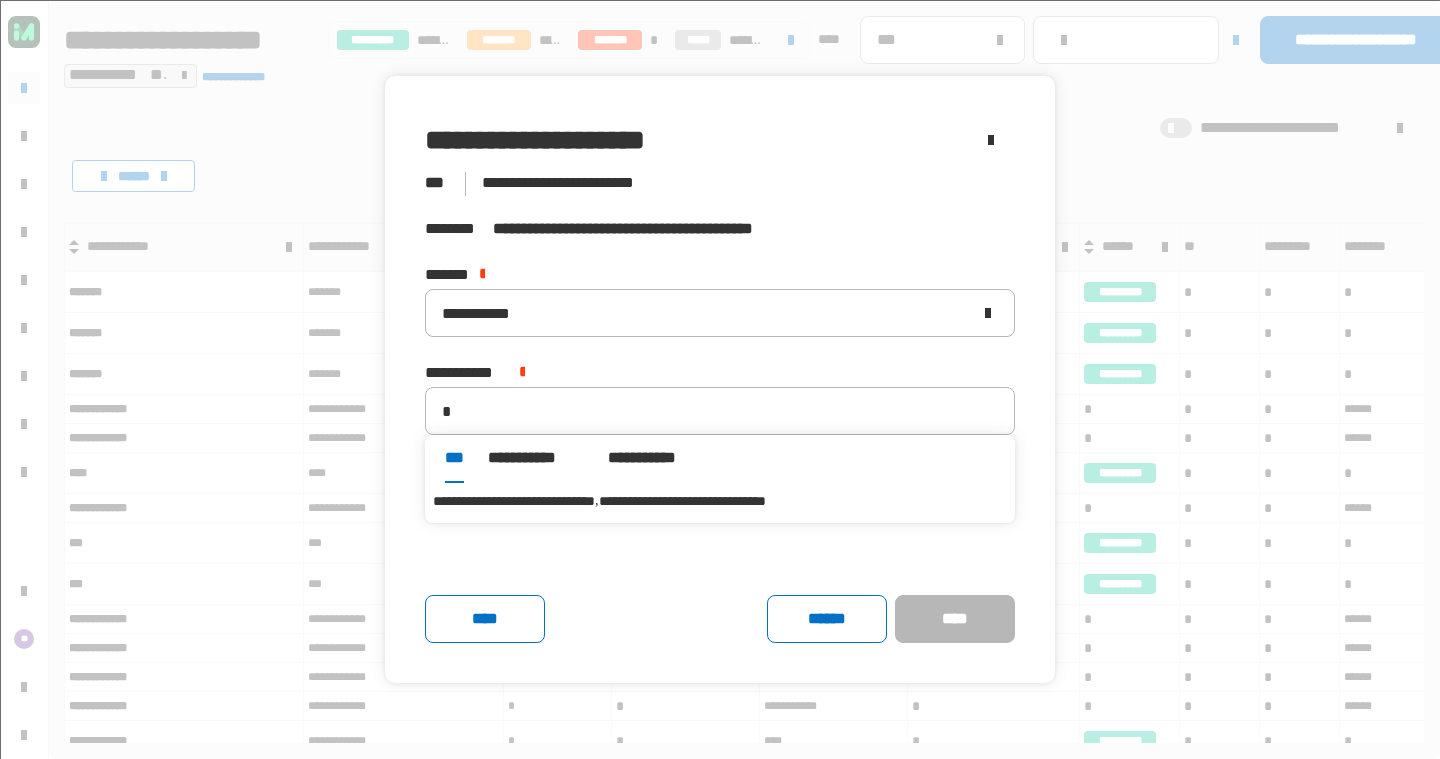 type on "**********" 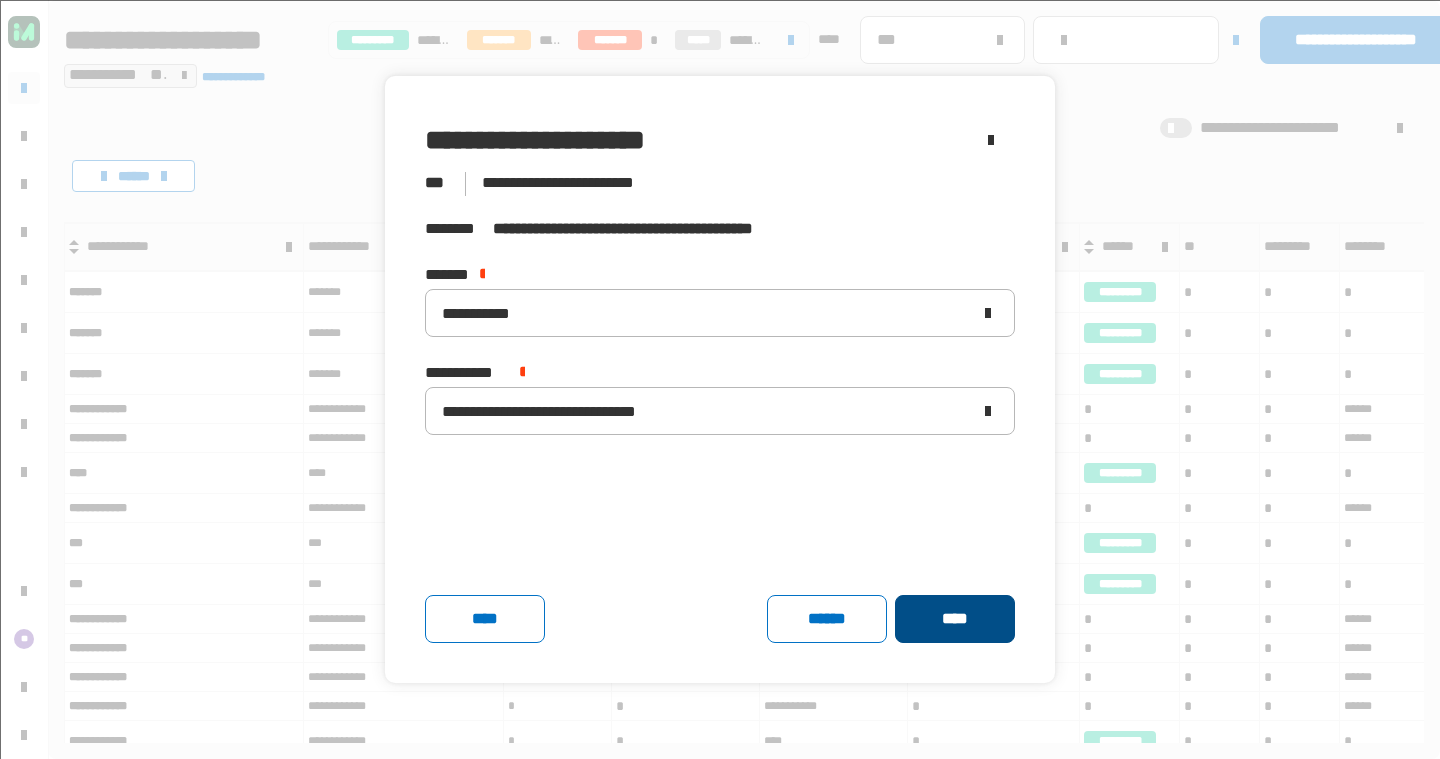 click on "****" 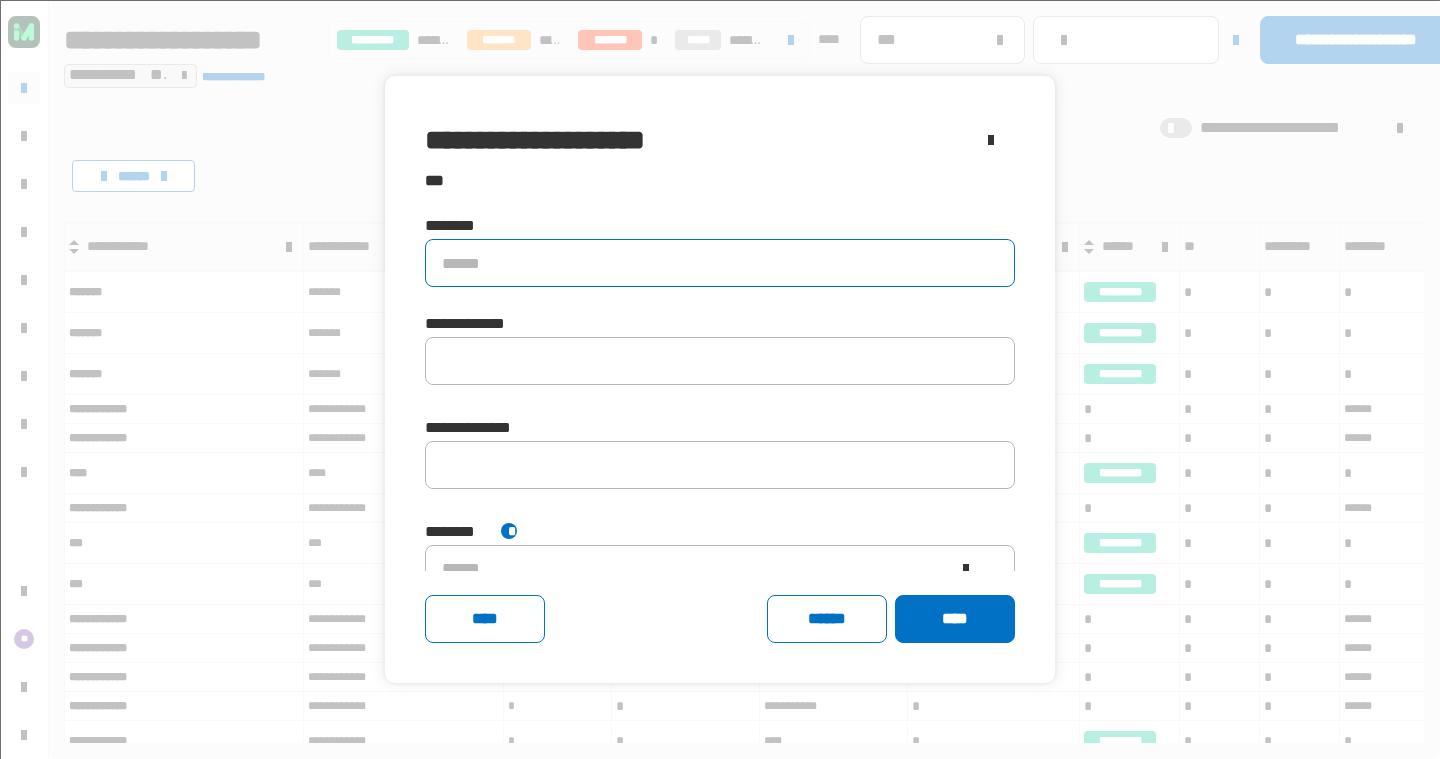 click 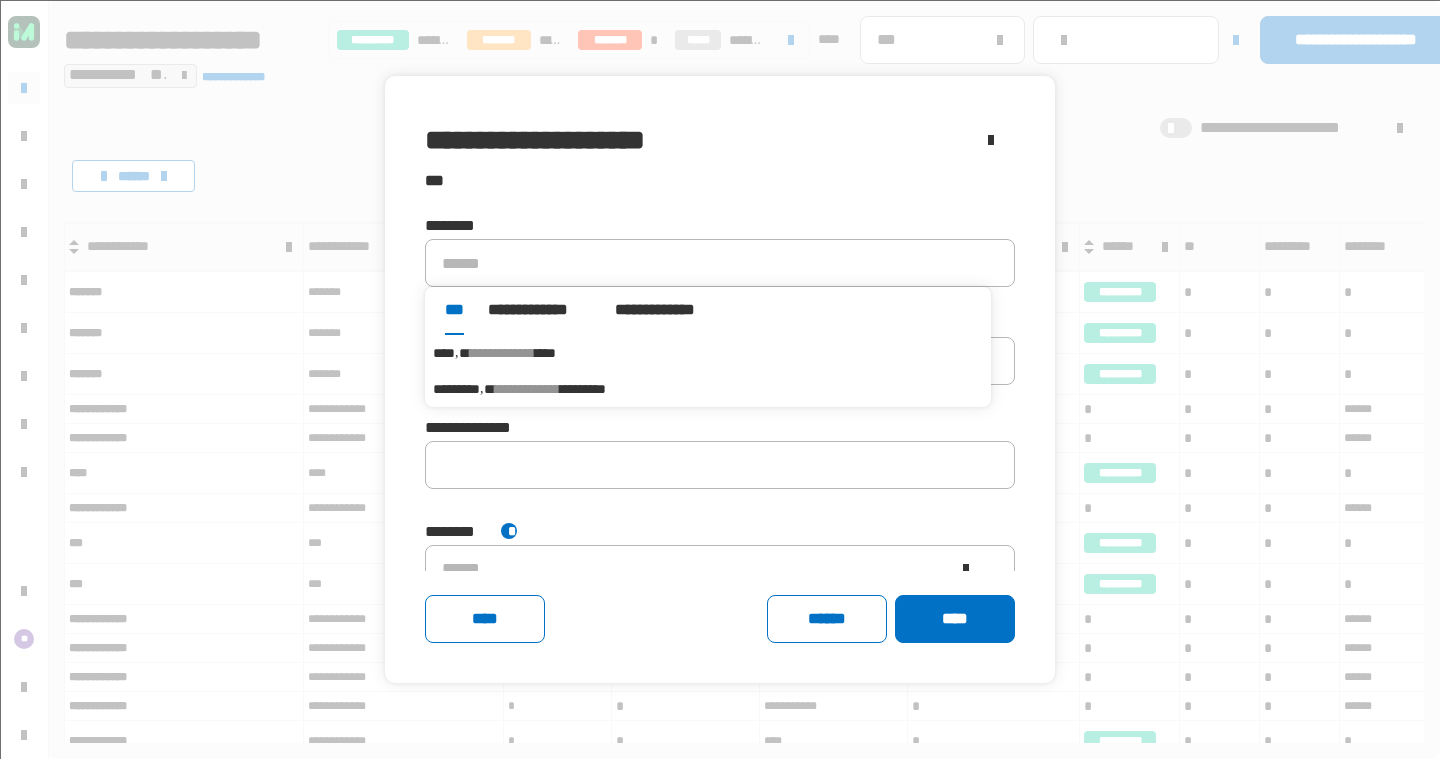 click on "**********" at bounding box center (708, 353) 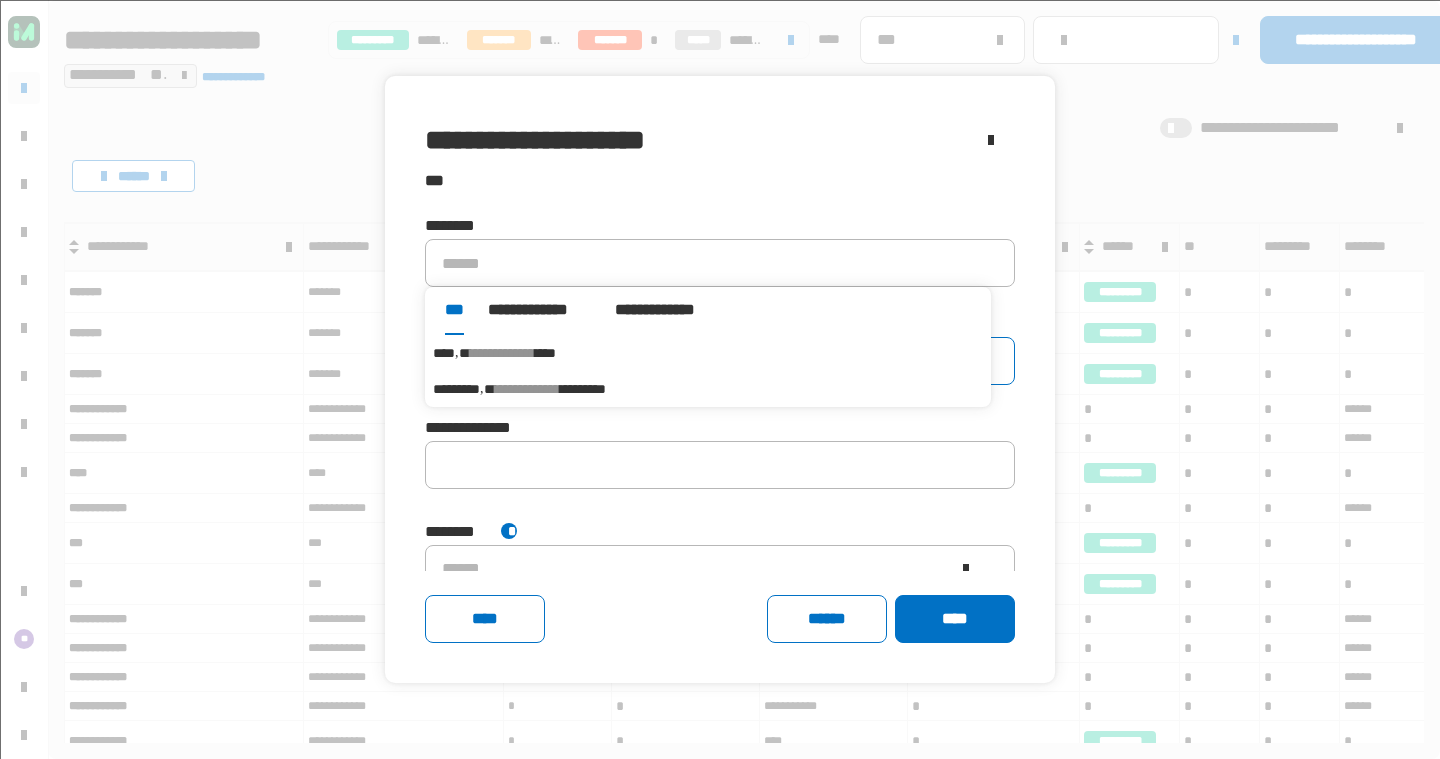 type on "****" 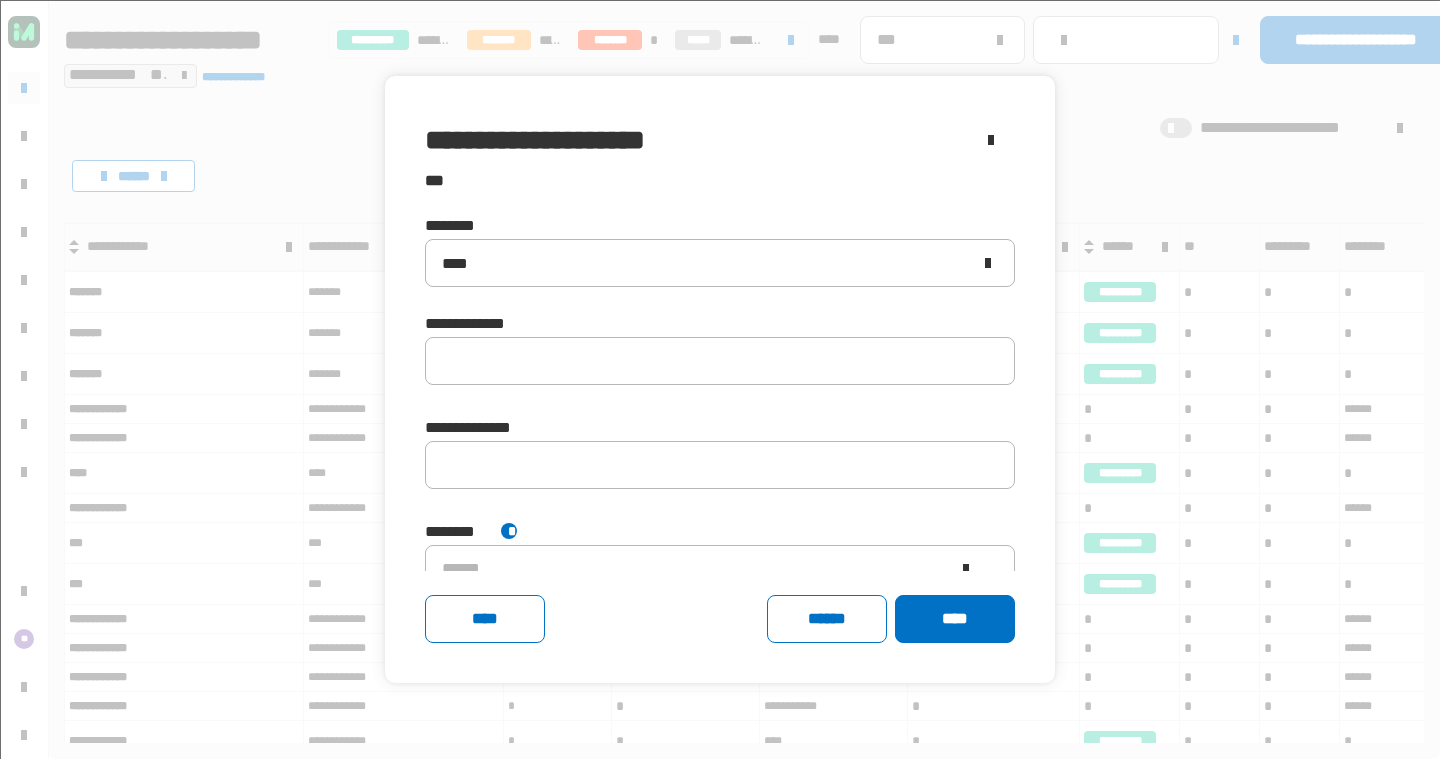 click on "**********" 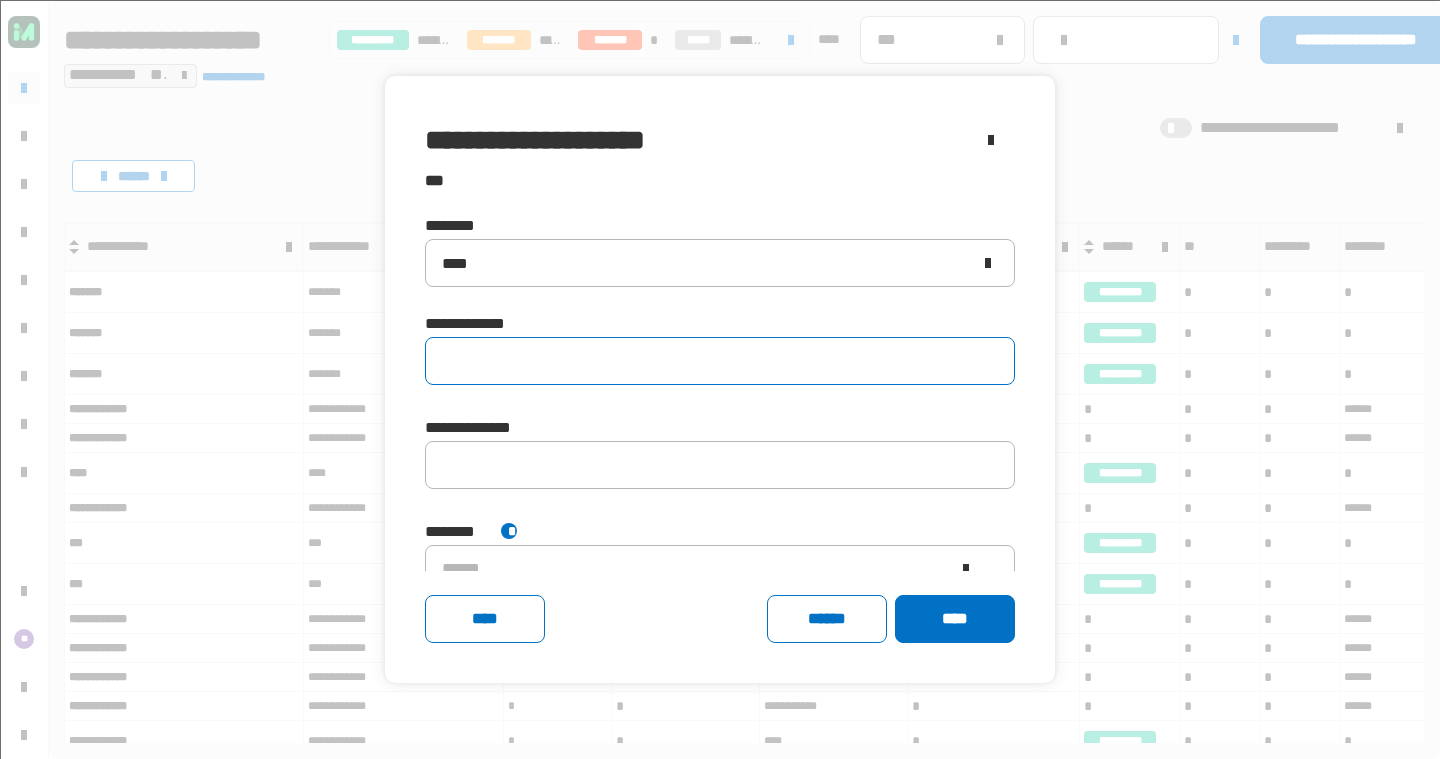 click 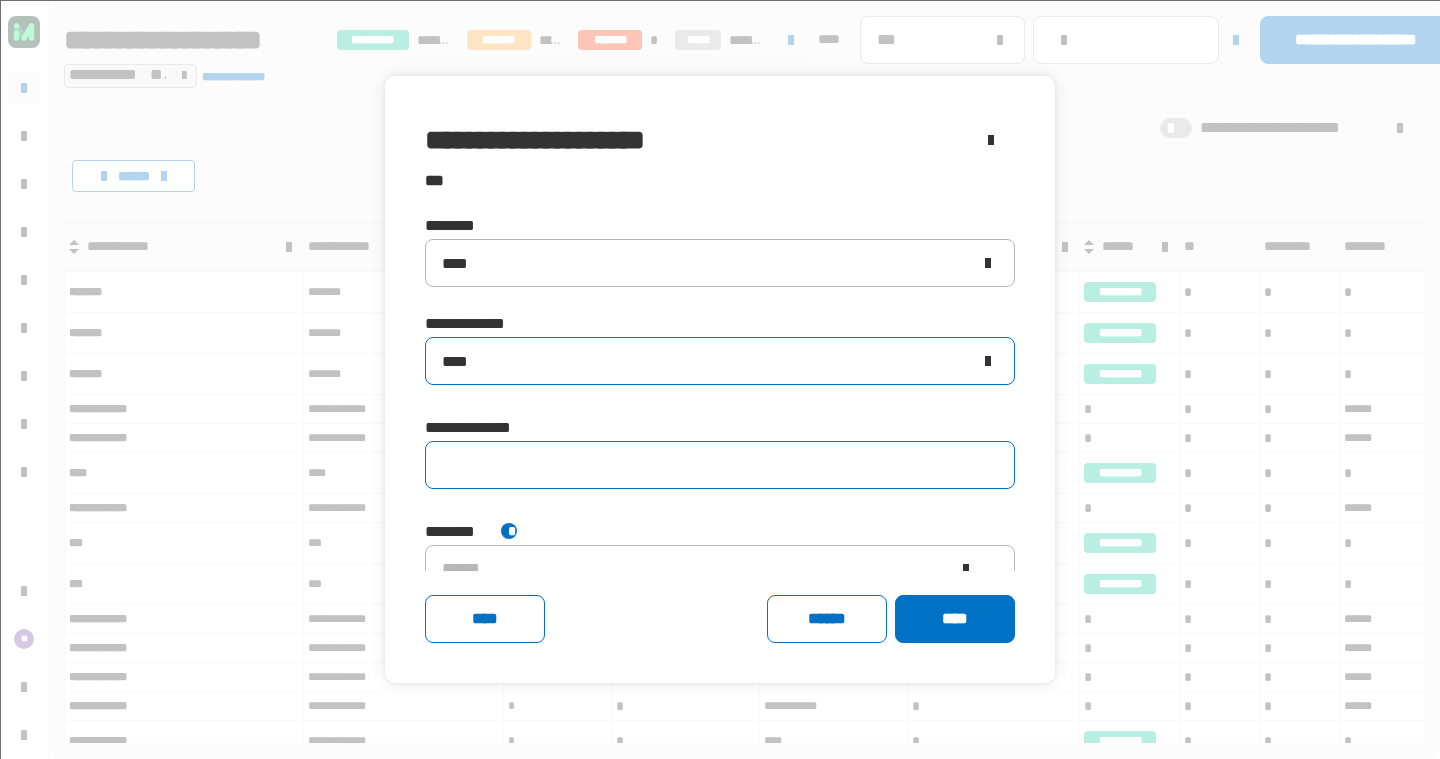 type on "****" 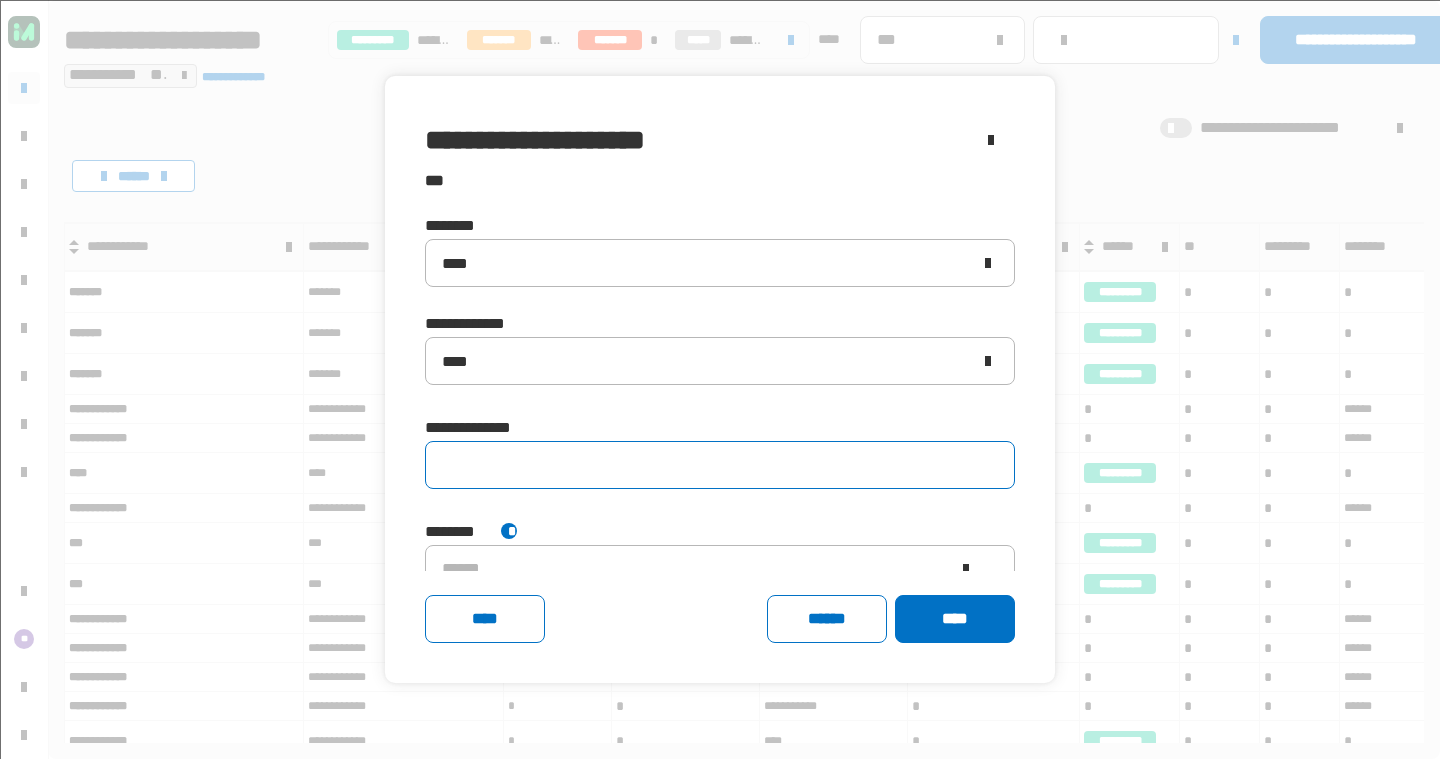 click 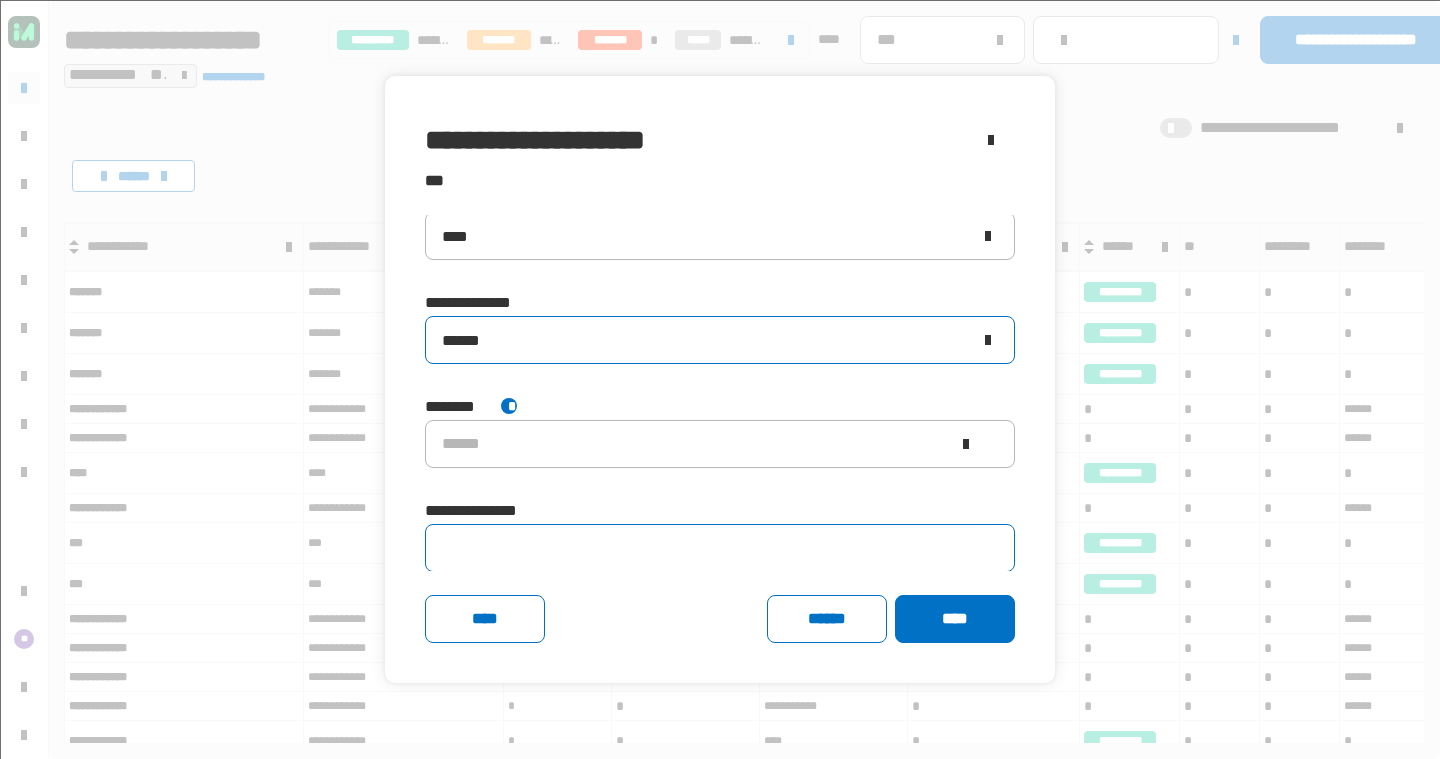 scroll, scrollTop: 128, scrollLeft: 0, axis: vertical 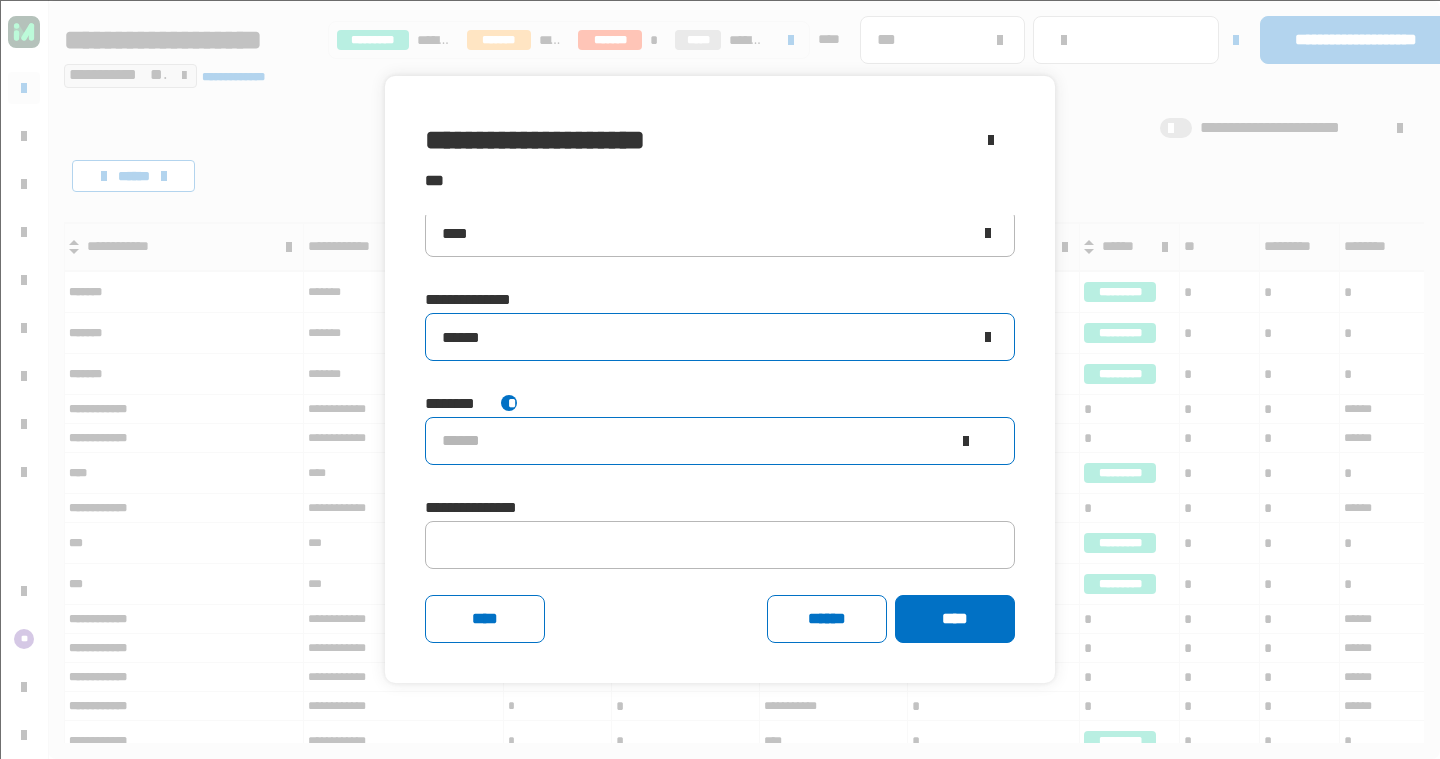 type on "******" 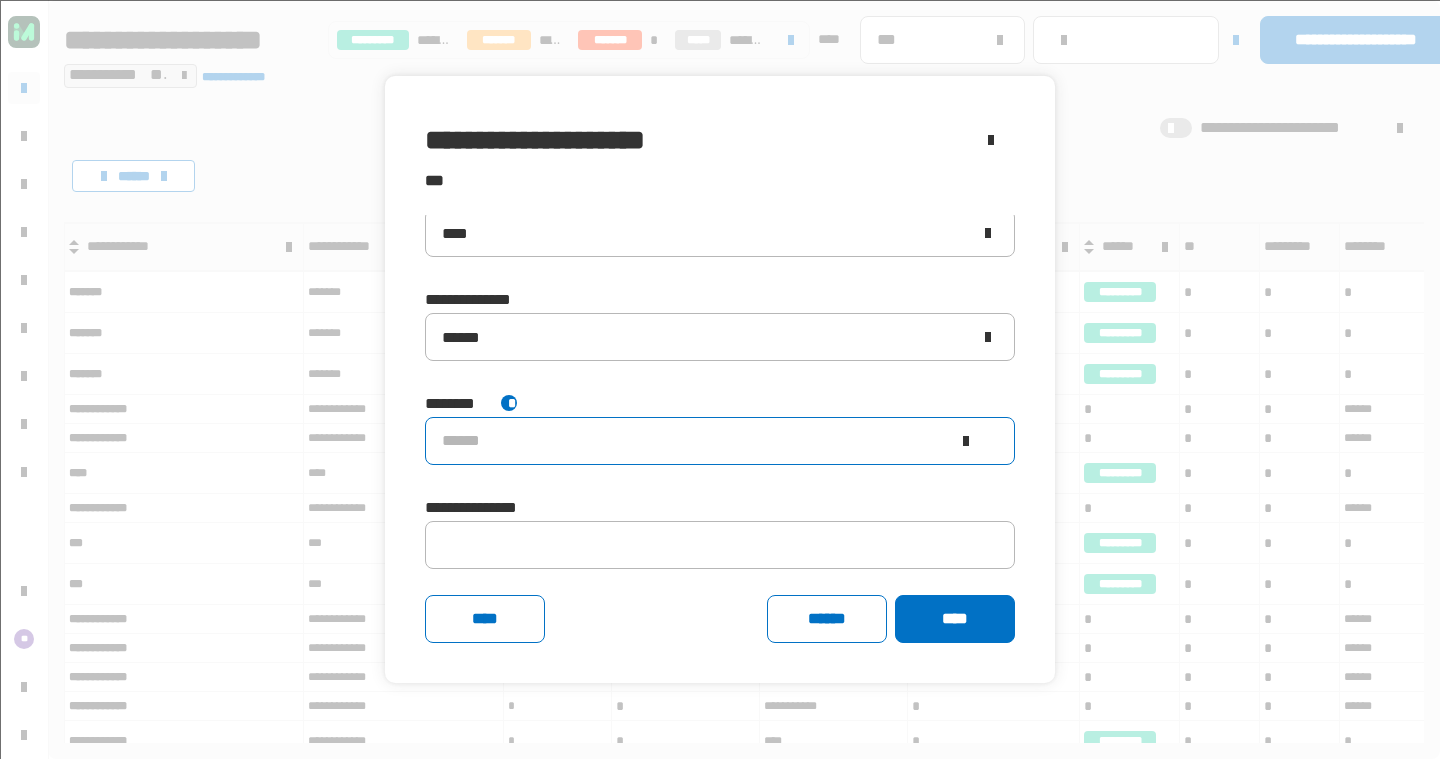 click on "******" 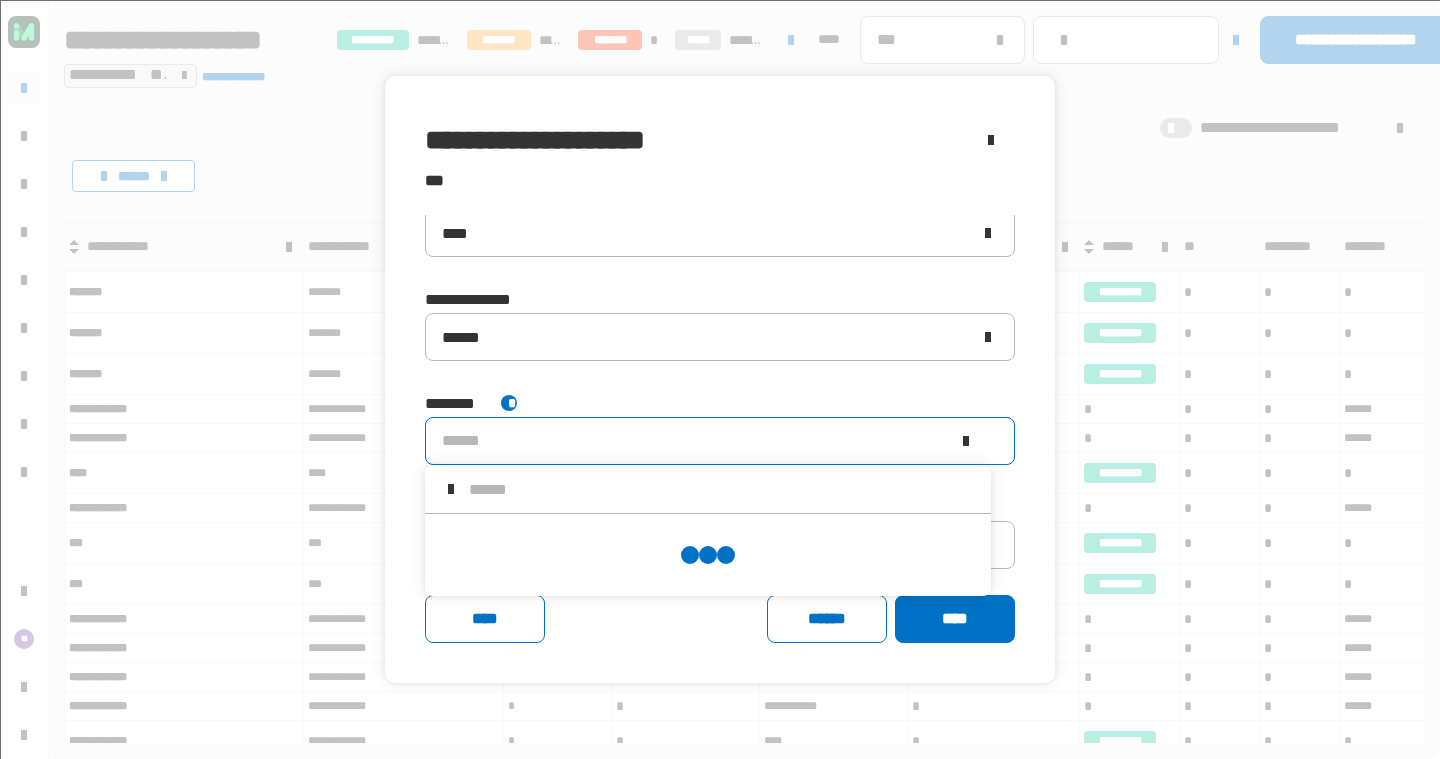 scroll, scrollTop: 0, scrollLeft: 0, axis: both 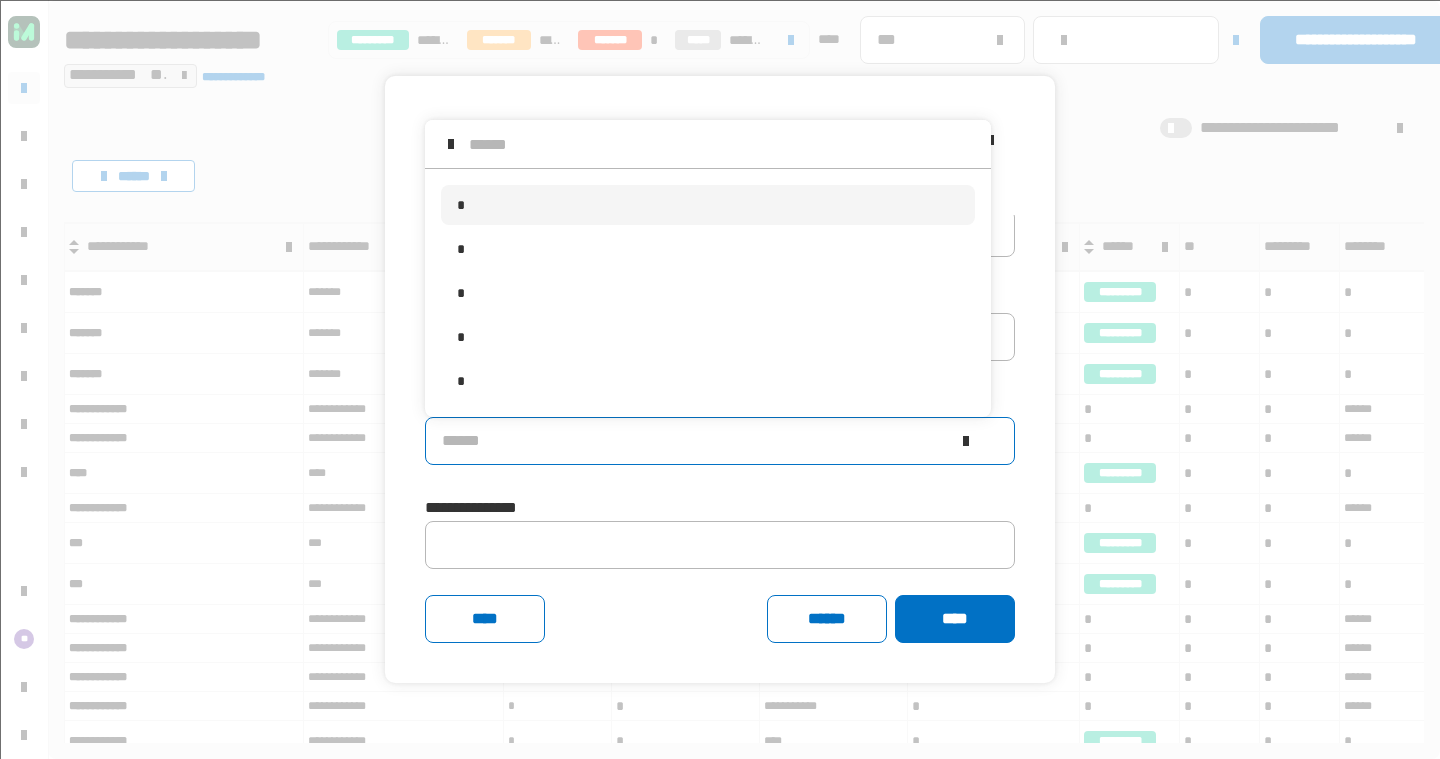 click on "*" at bounding box center (708, 205) 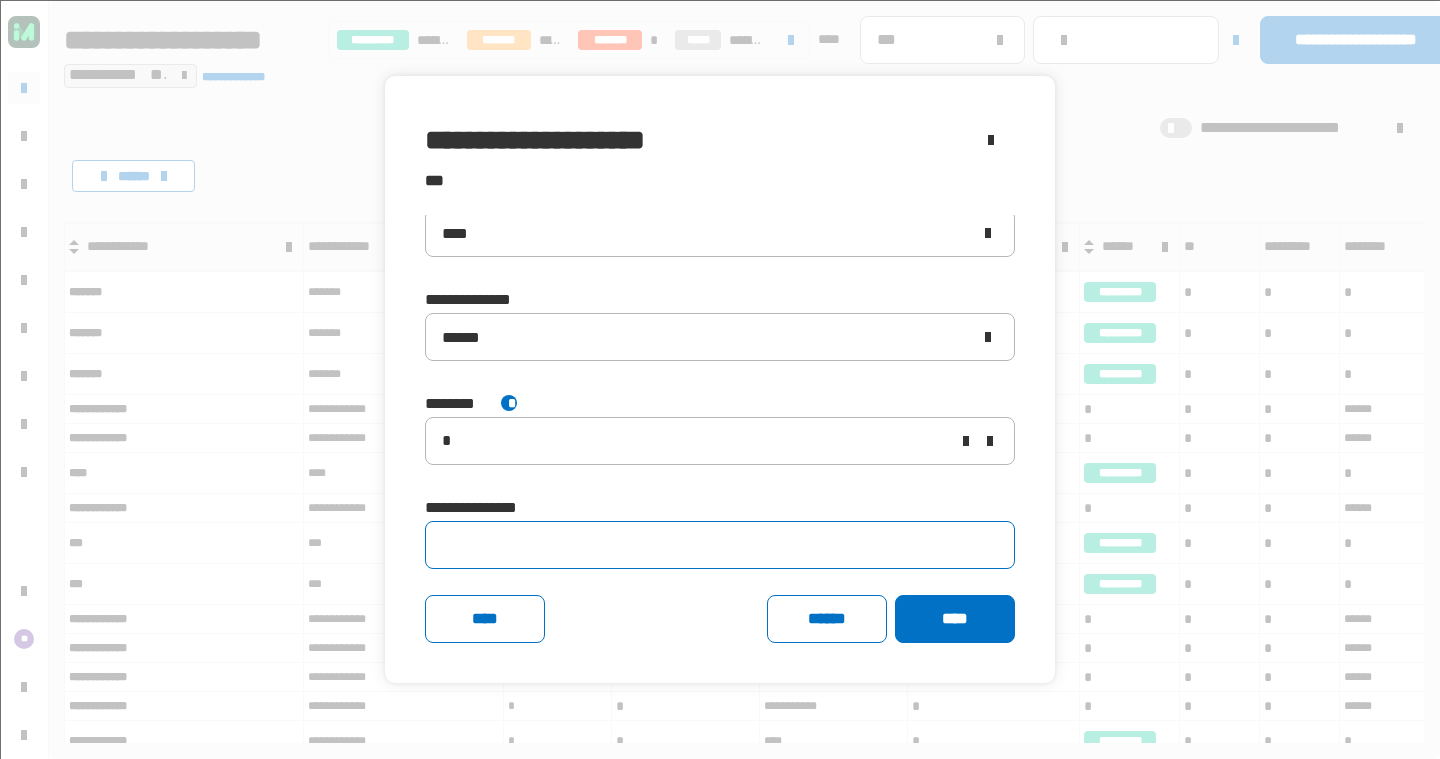 click 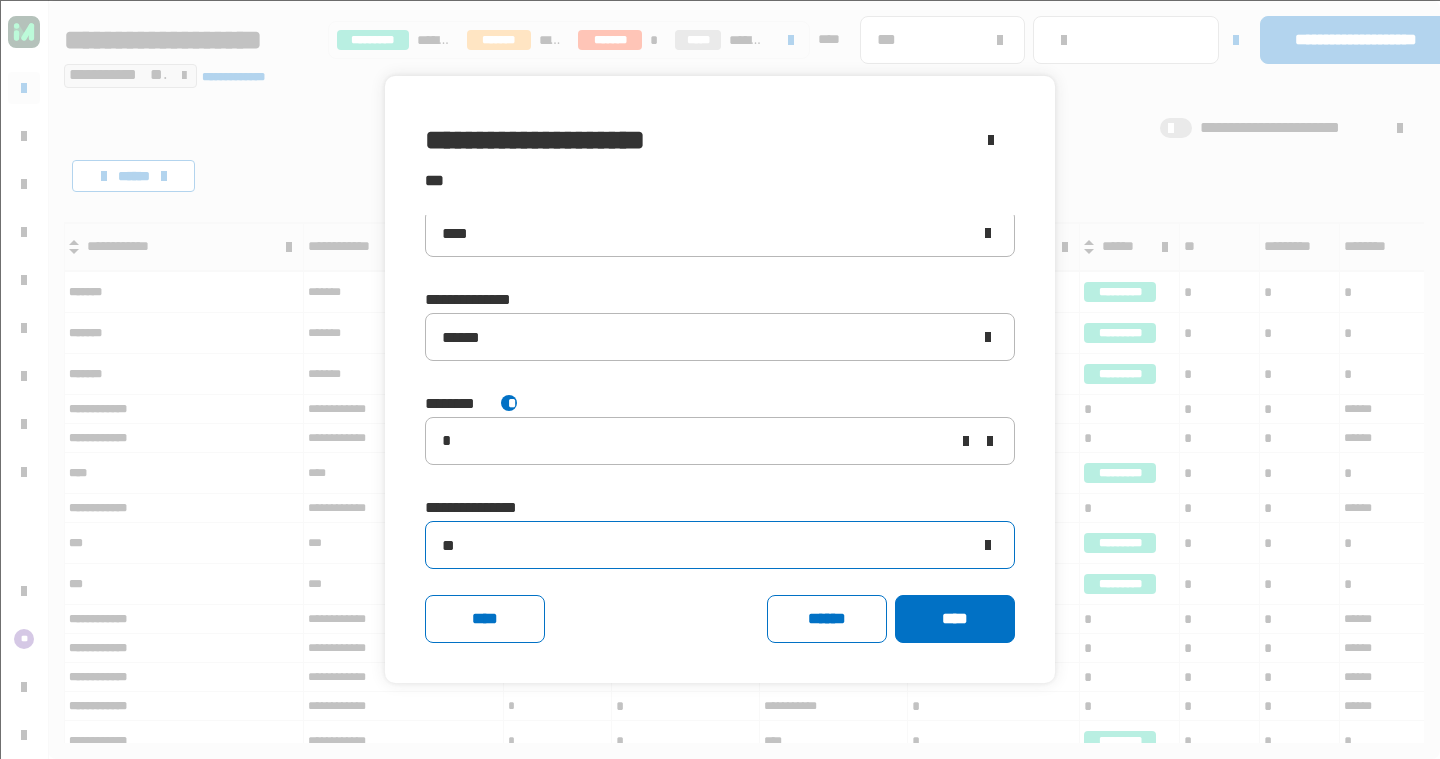 type on "**" 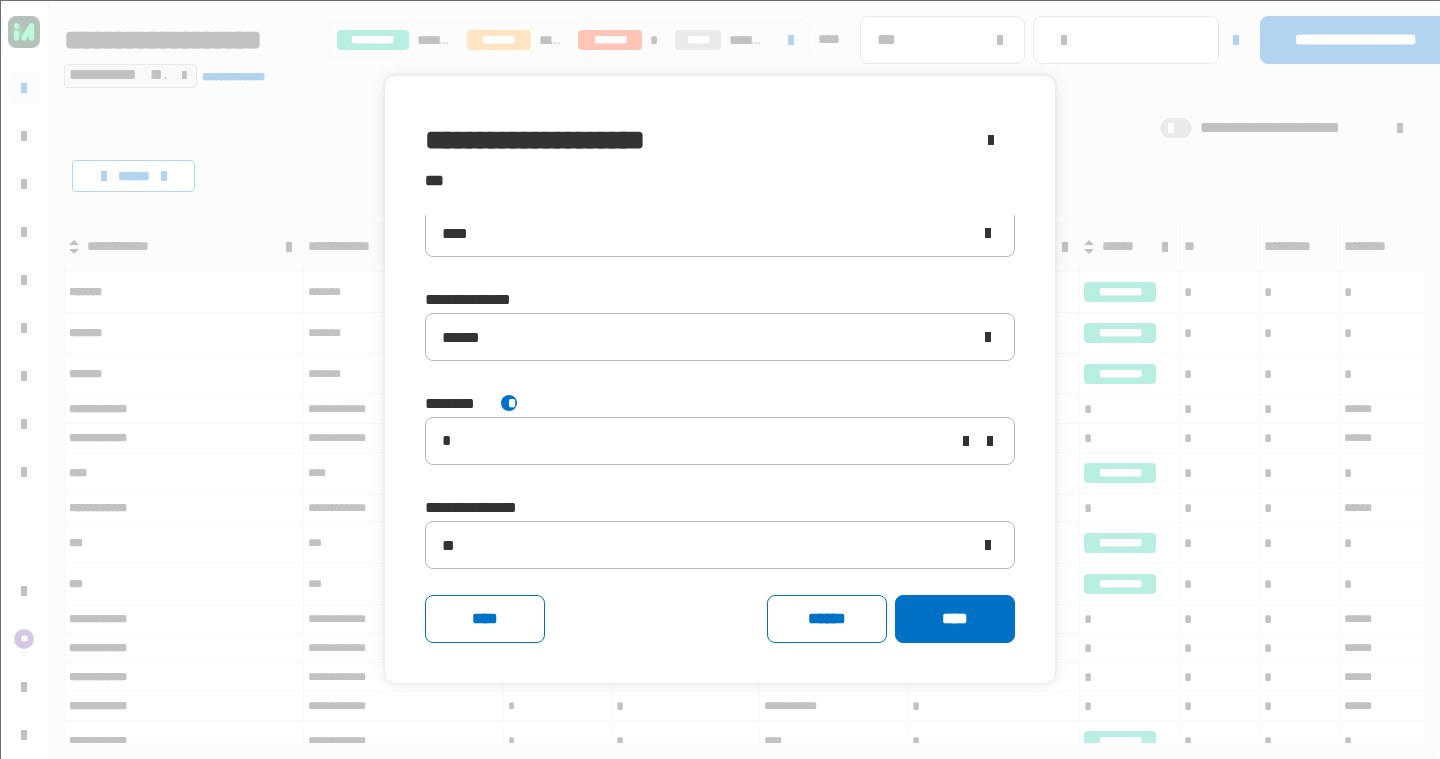 click on "**********" 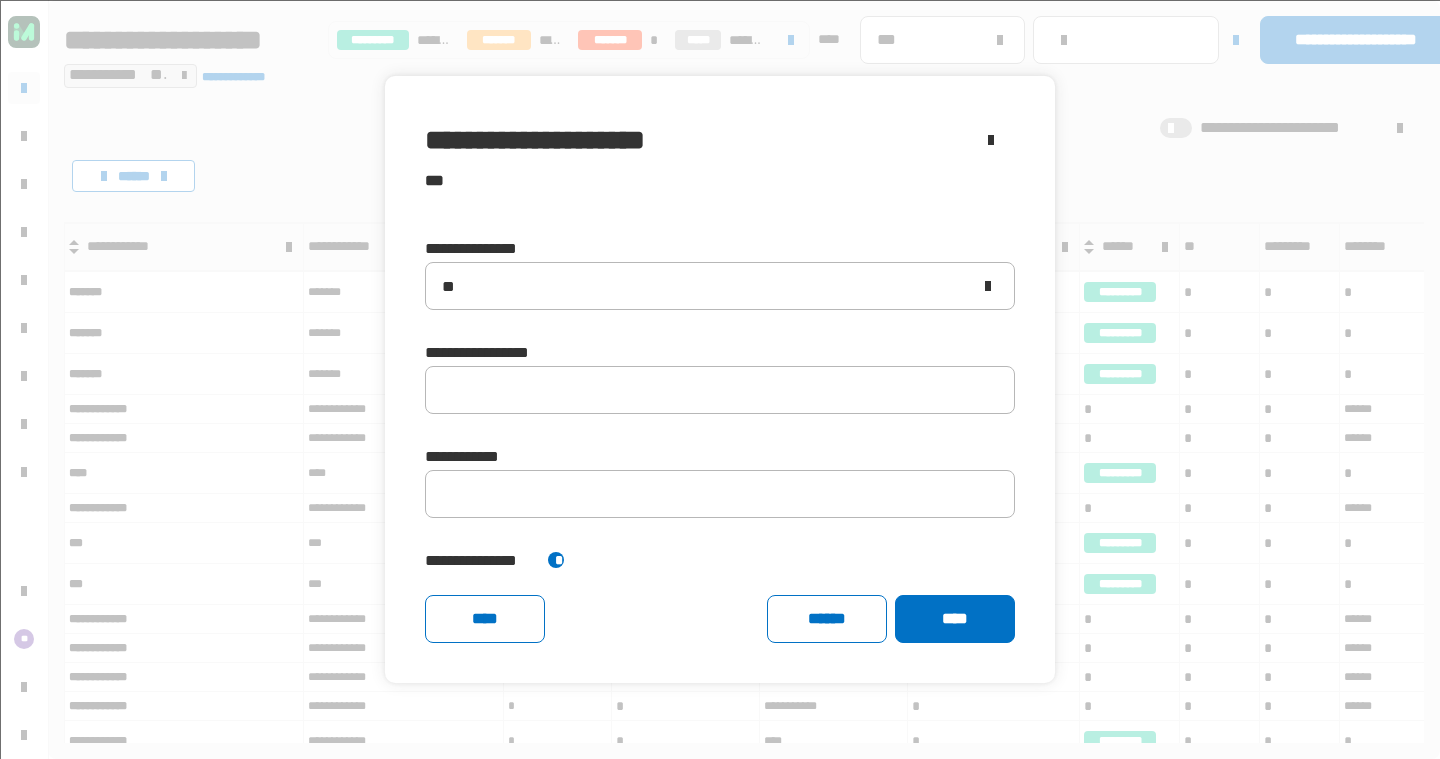 scroll, scrollTop: 390, scrollLeft: 0, axis: vertical 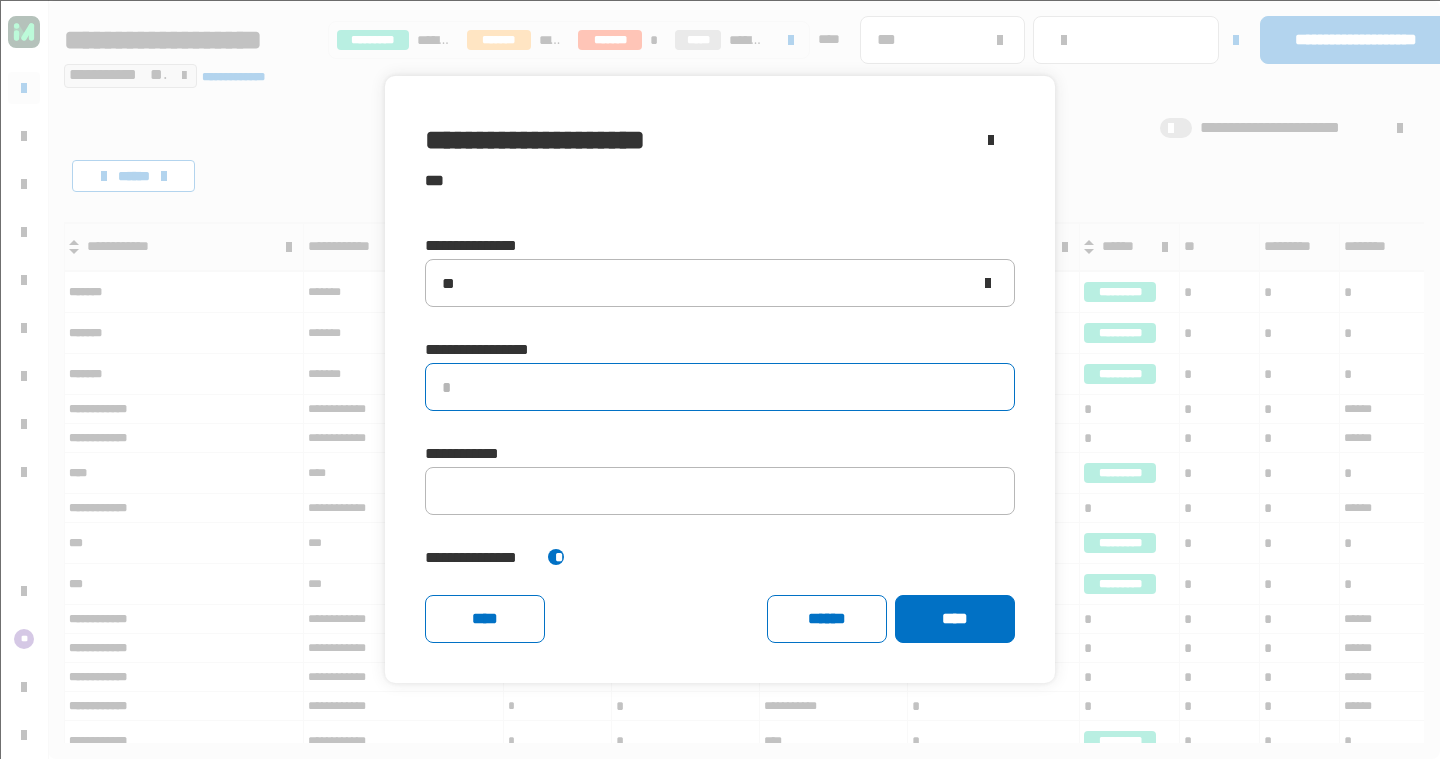 click 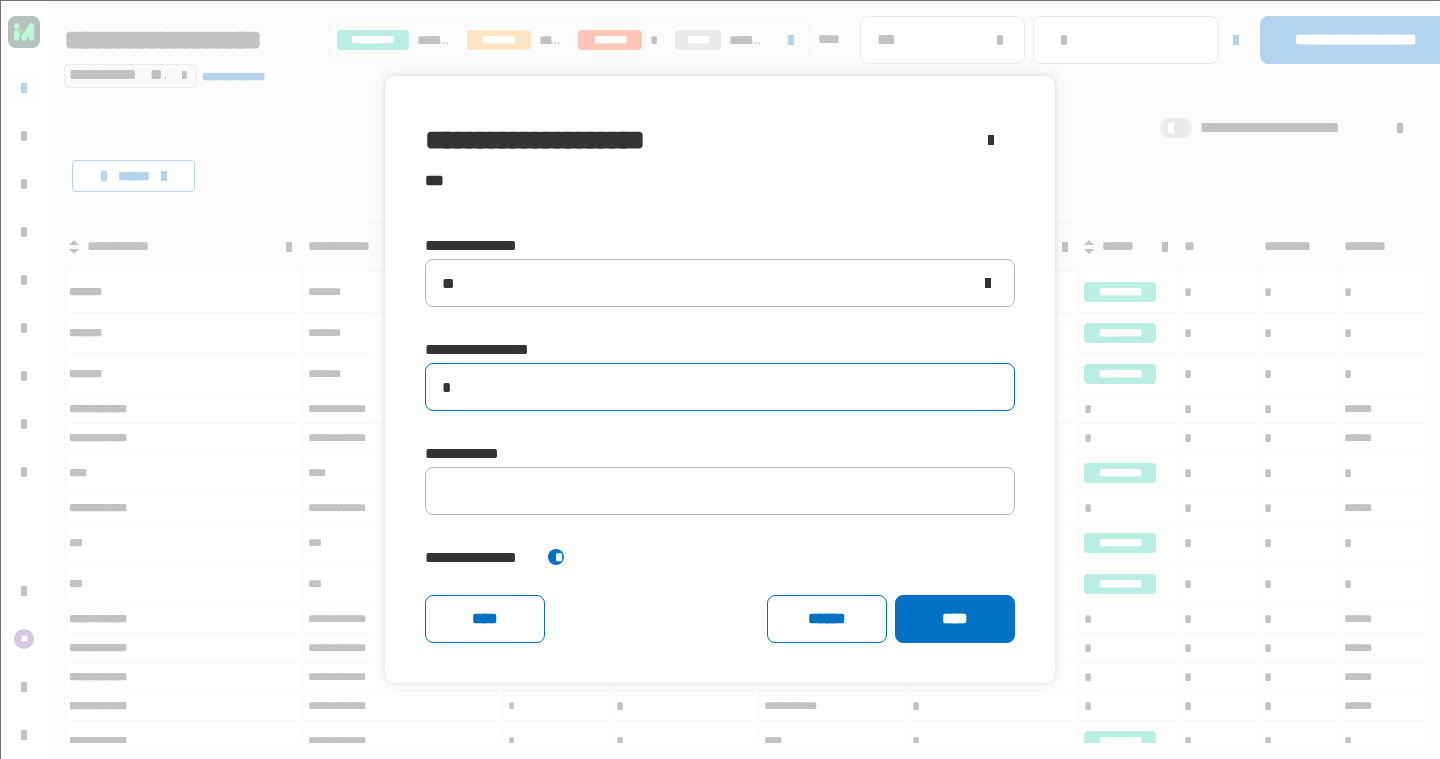 type on "**" 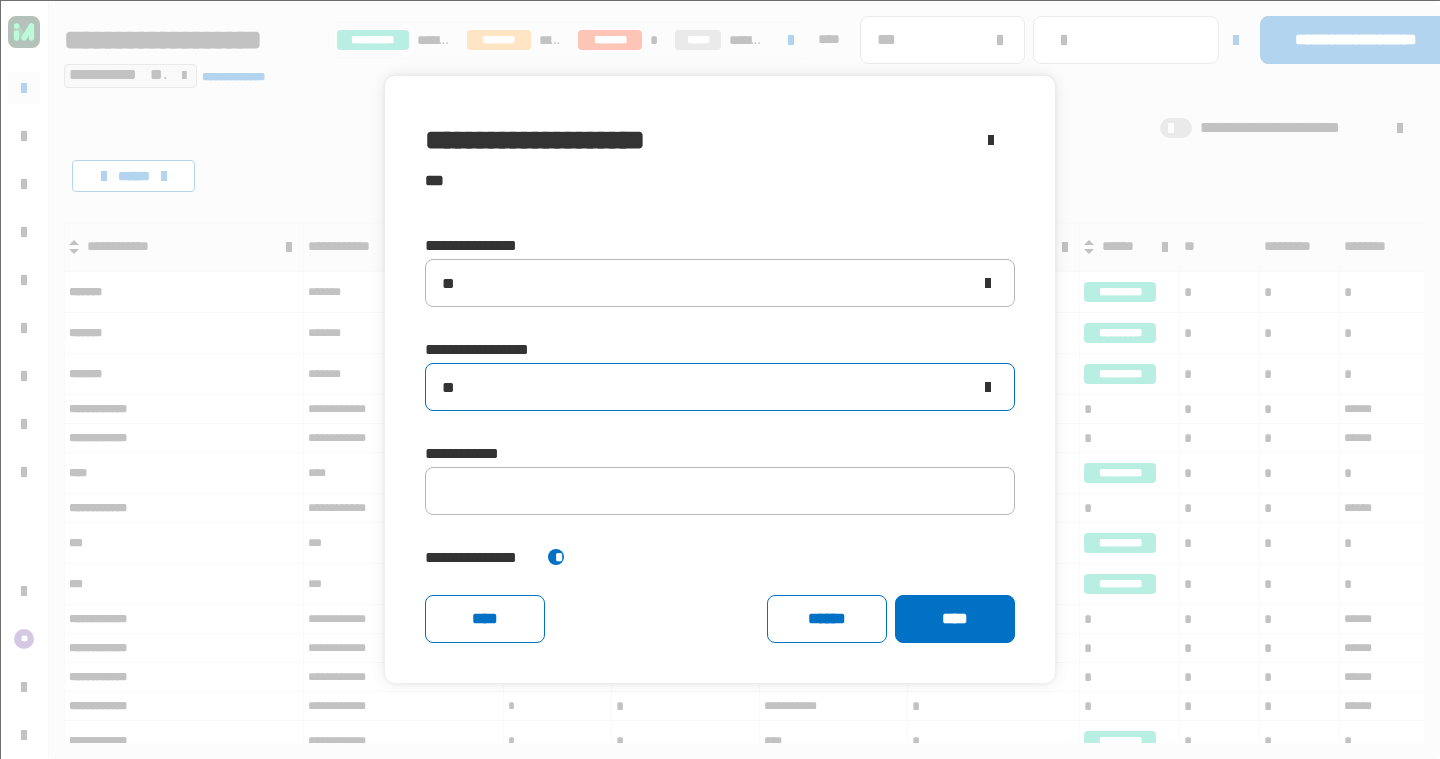 scroll, scrollTop: 462, scrollLeft: 0, axis: vertical 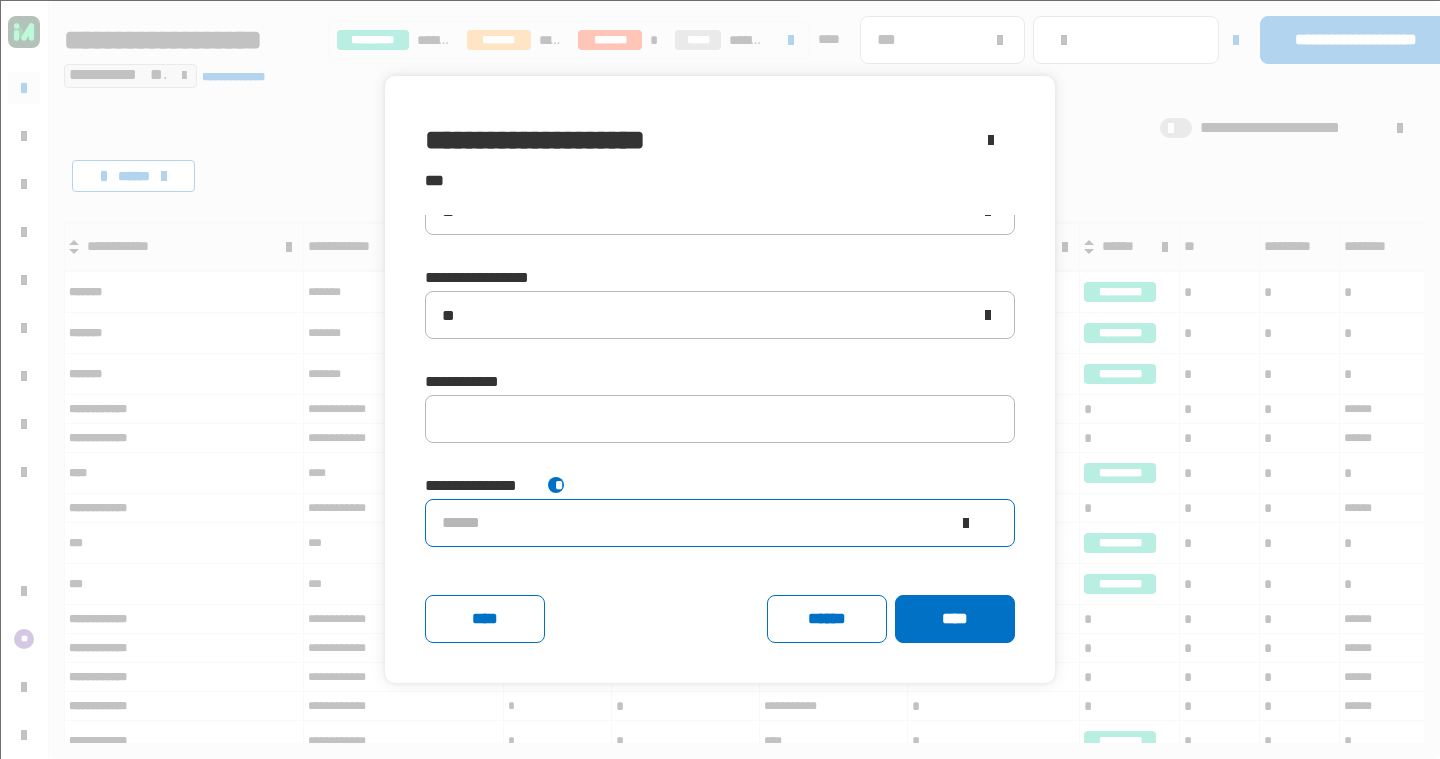 click on "******" 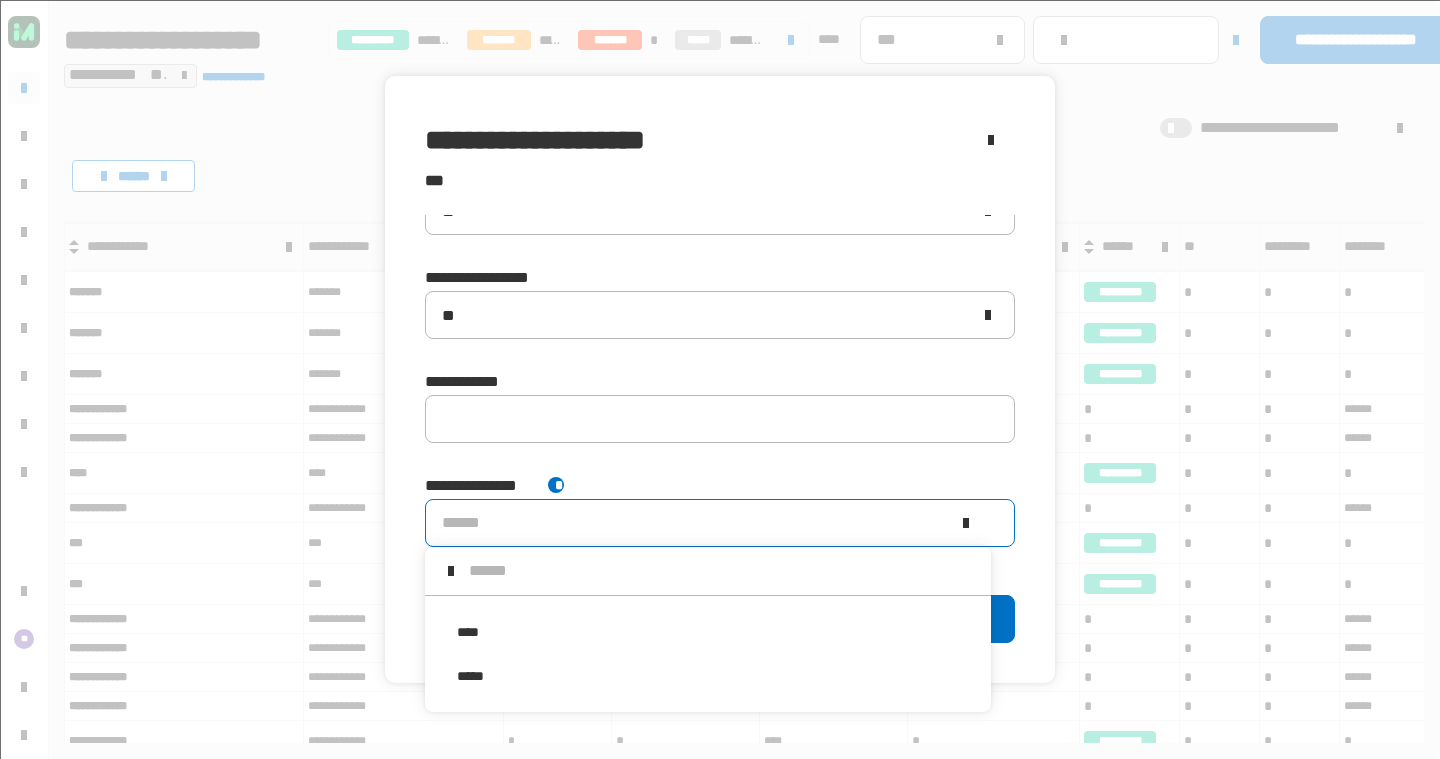 scroll, scrollTop: 0, scrollLeft: 0, axis: both 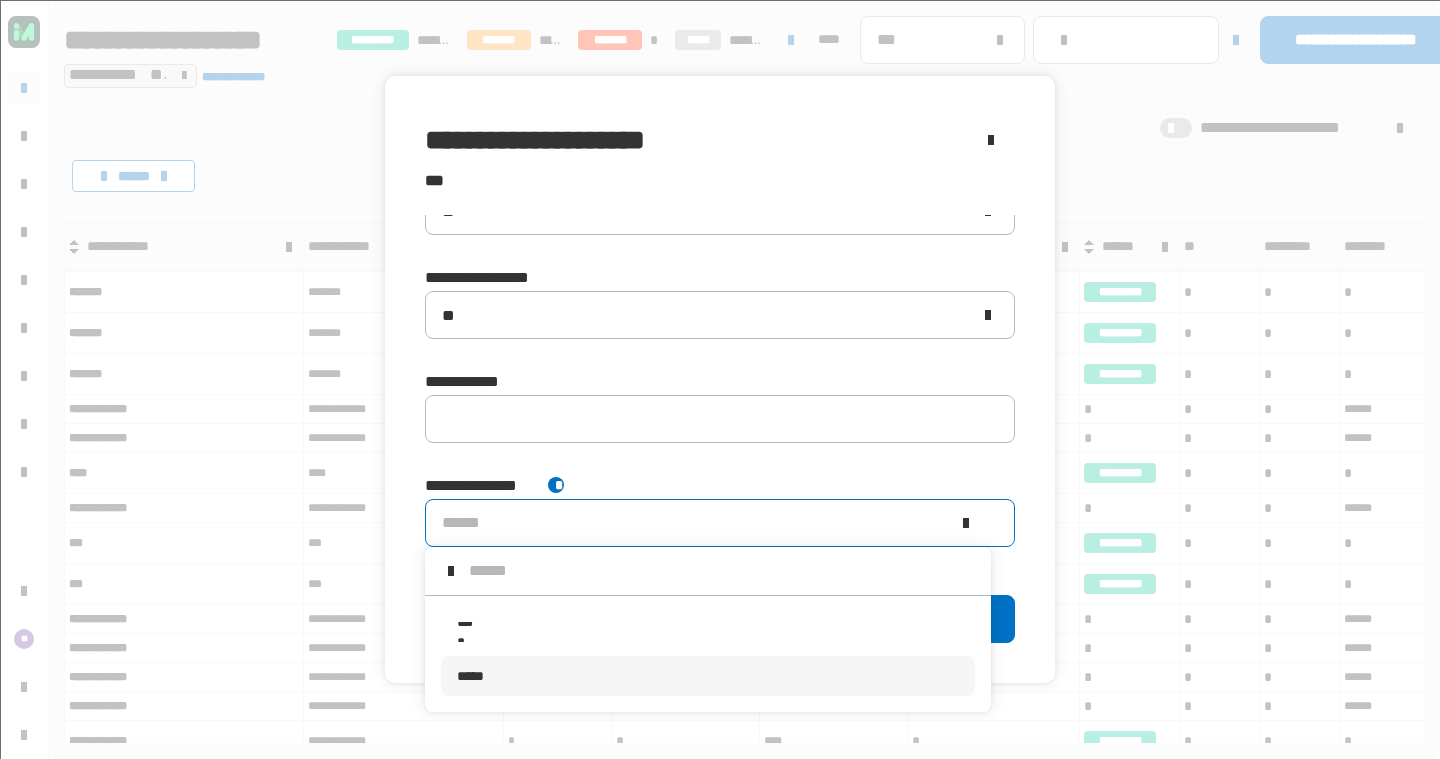 click on "*****" at bounding box center [708, 676] 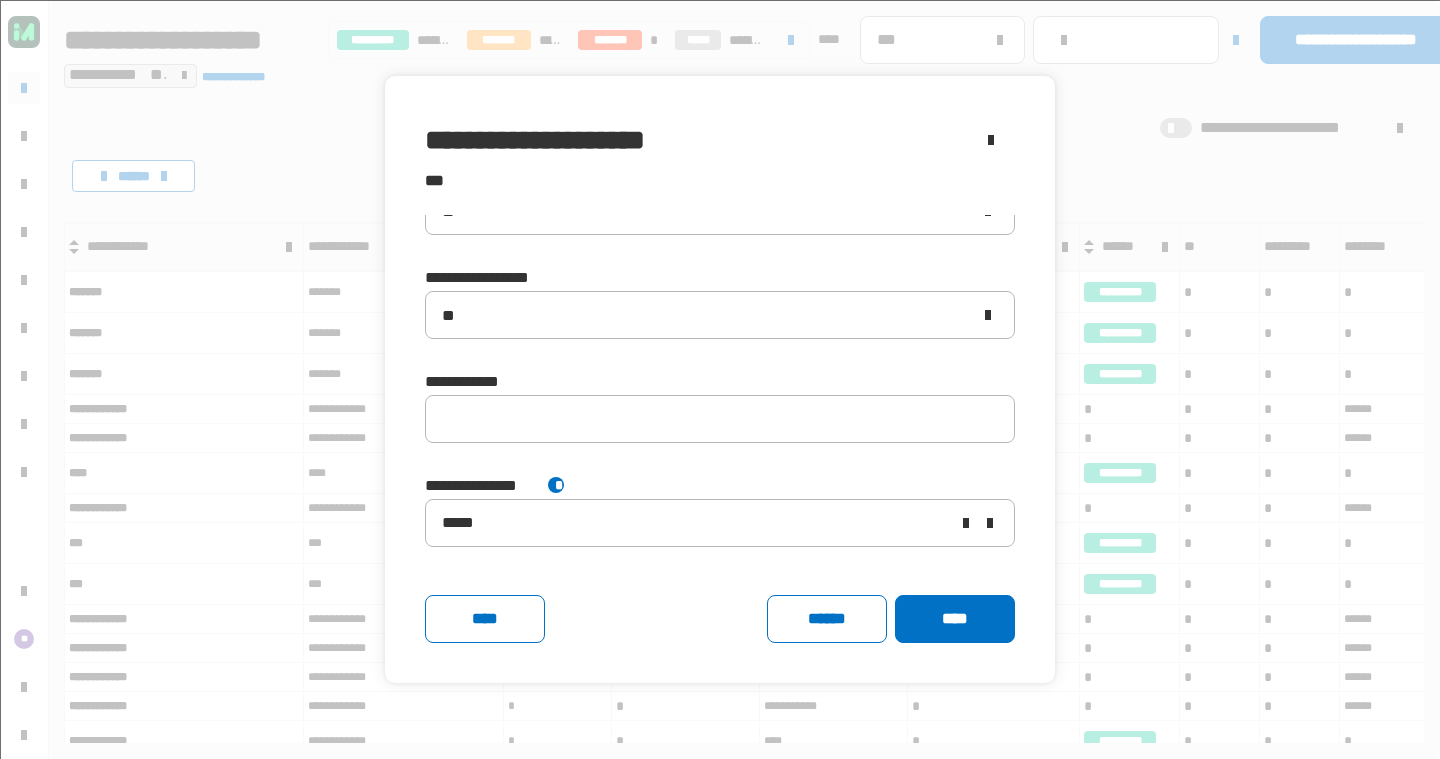 click 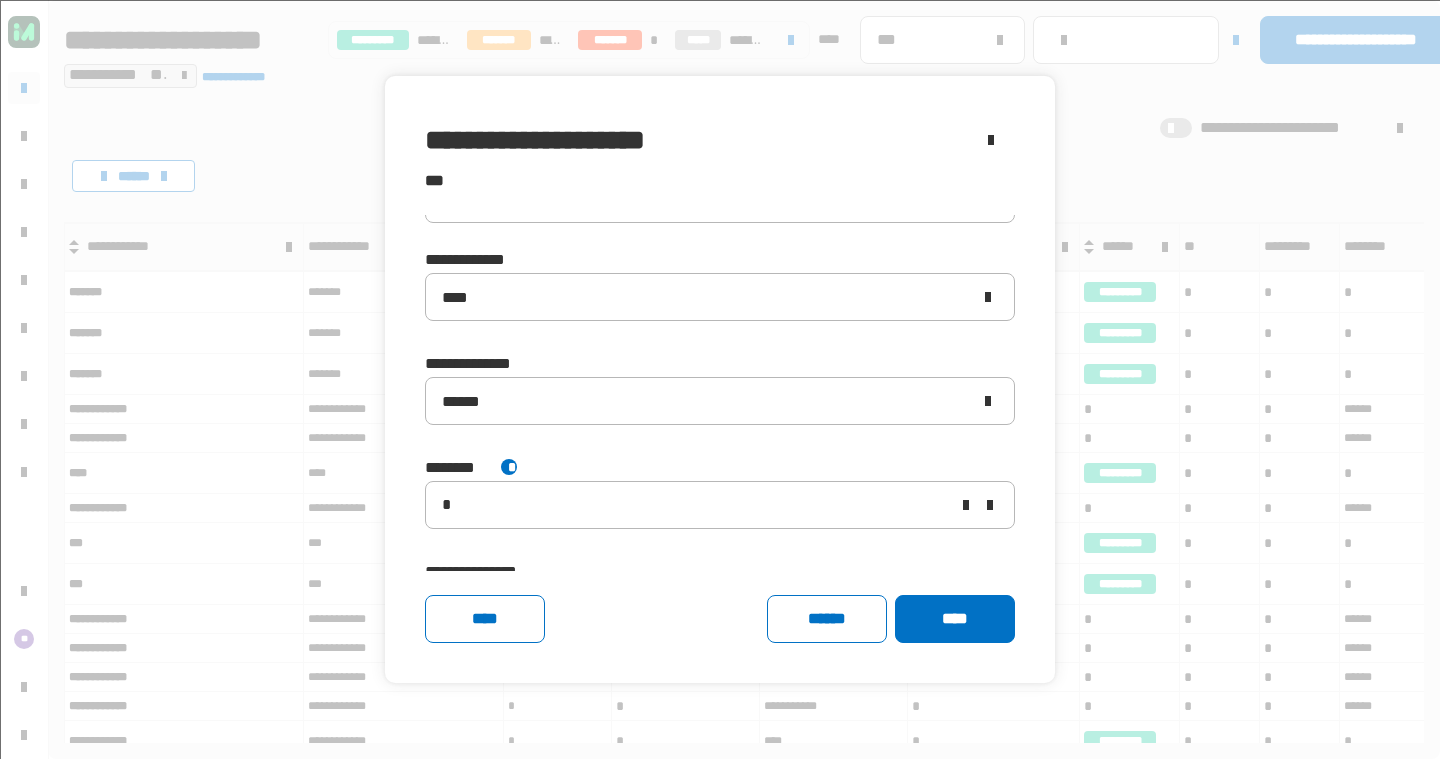 scroll, scrollTop: 66, scrollLeft: 0, axis: vertical 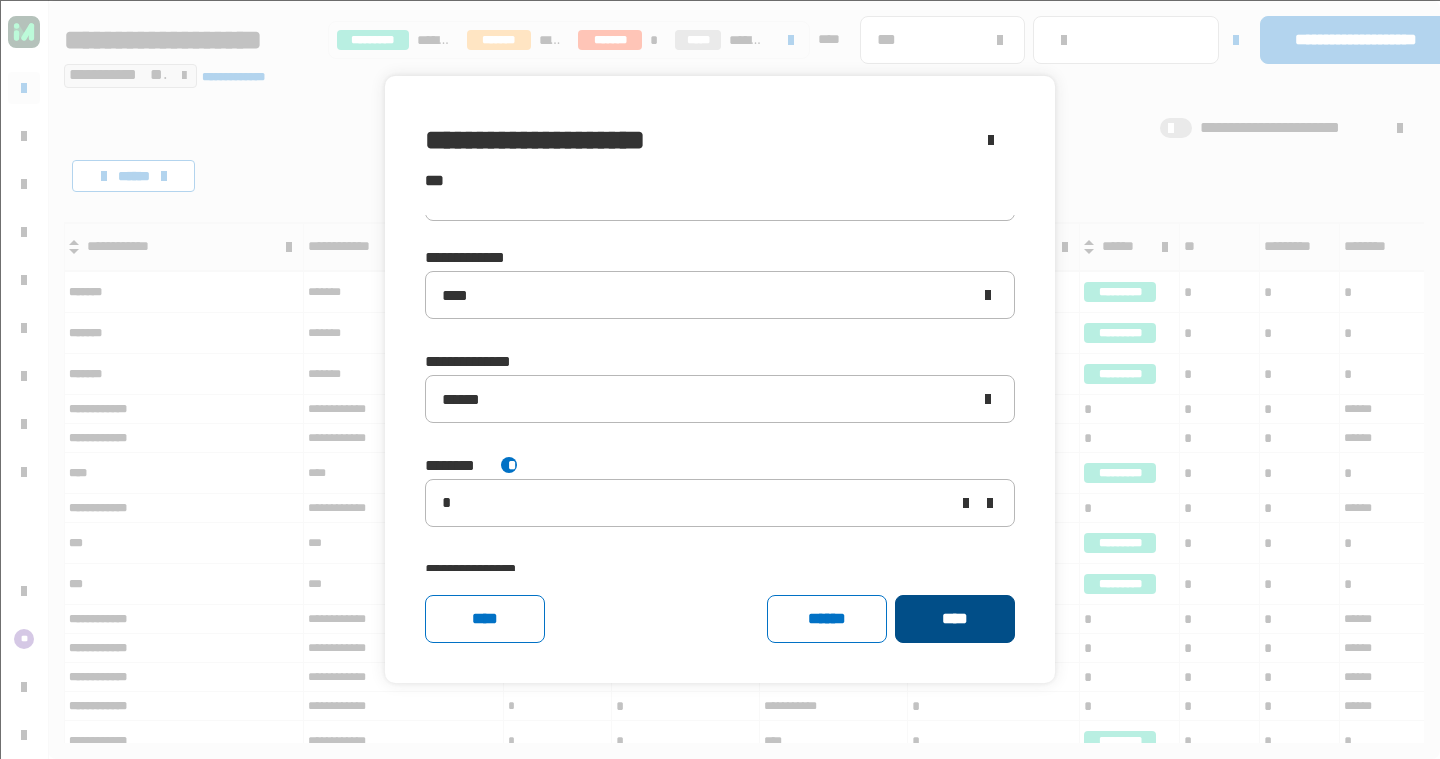 click on "****" 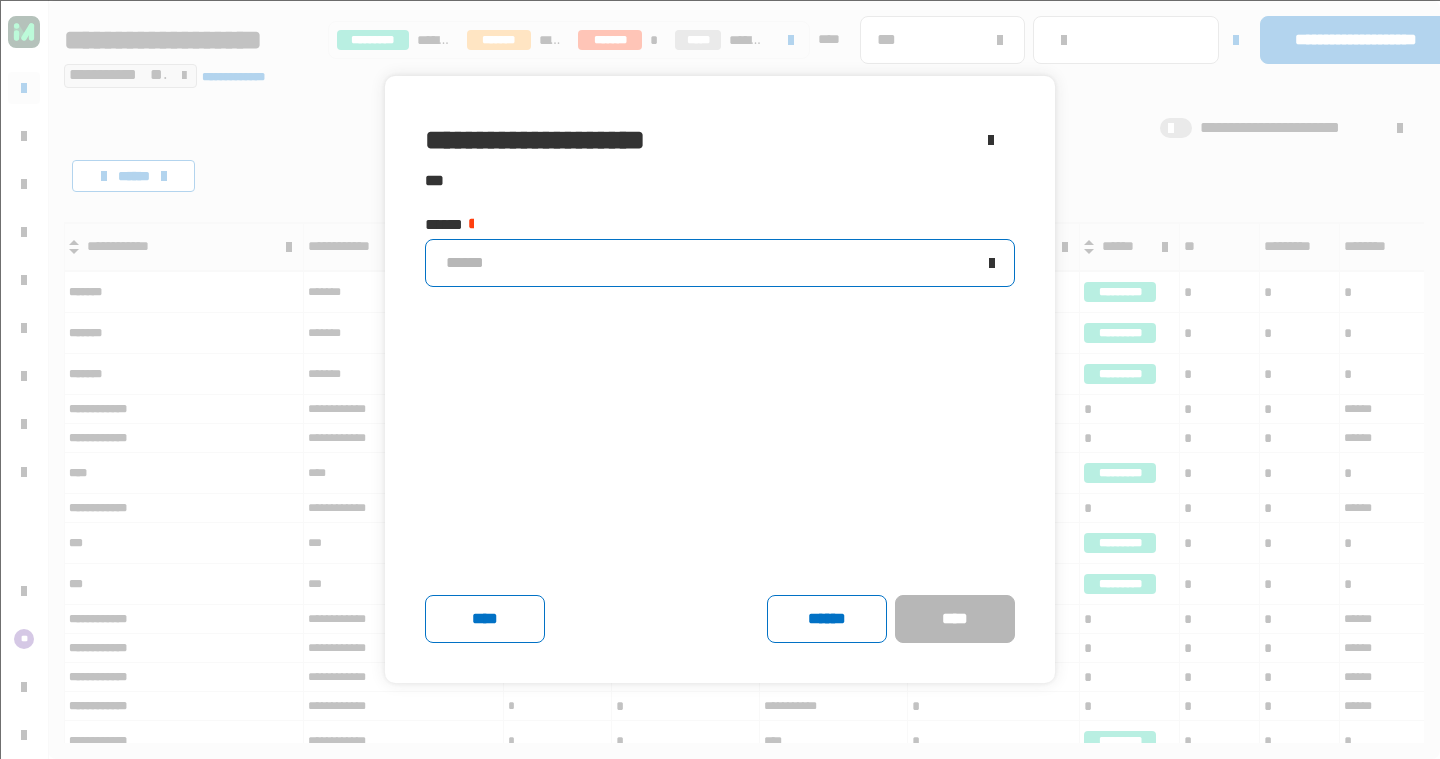 click on "******" 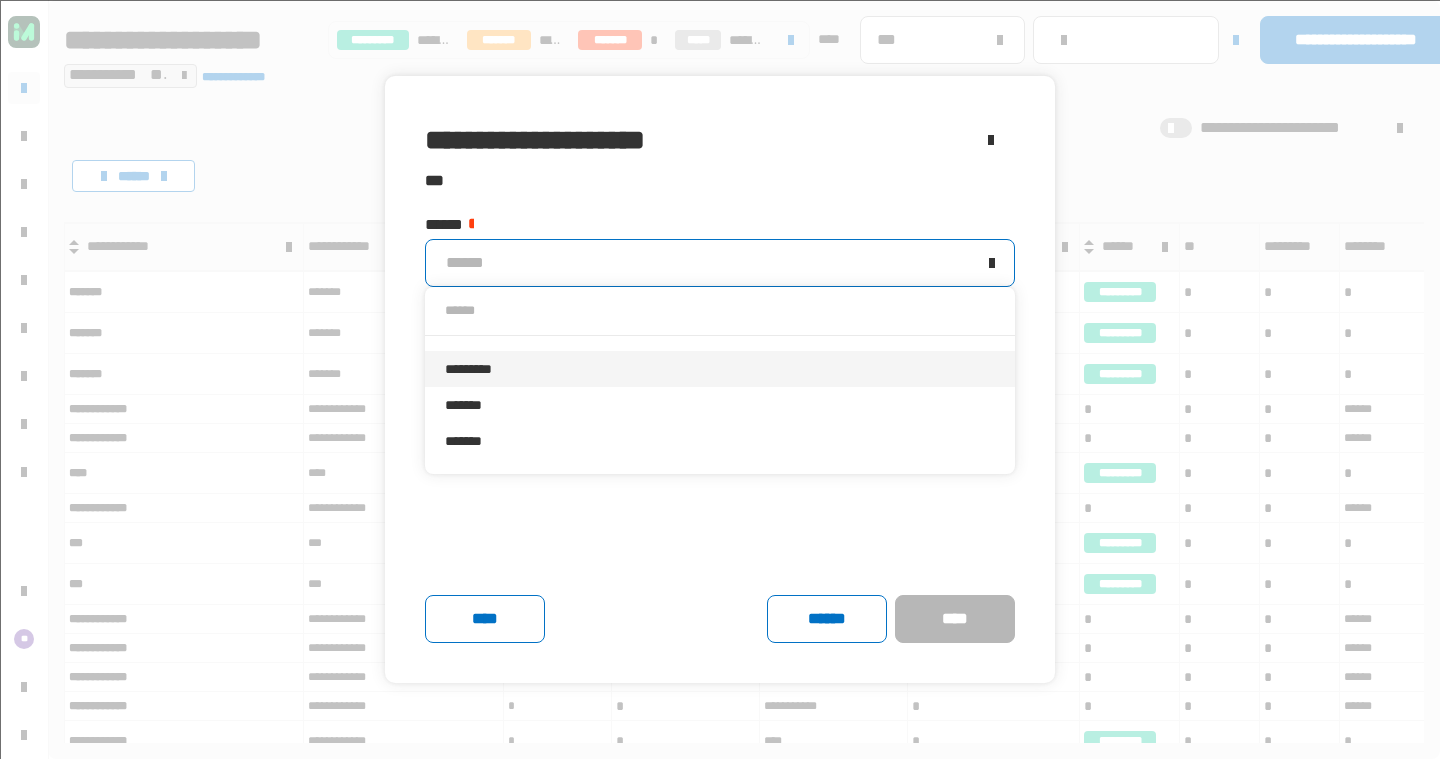 click on "*********" at bounding box center [720, 369] 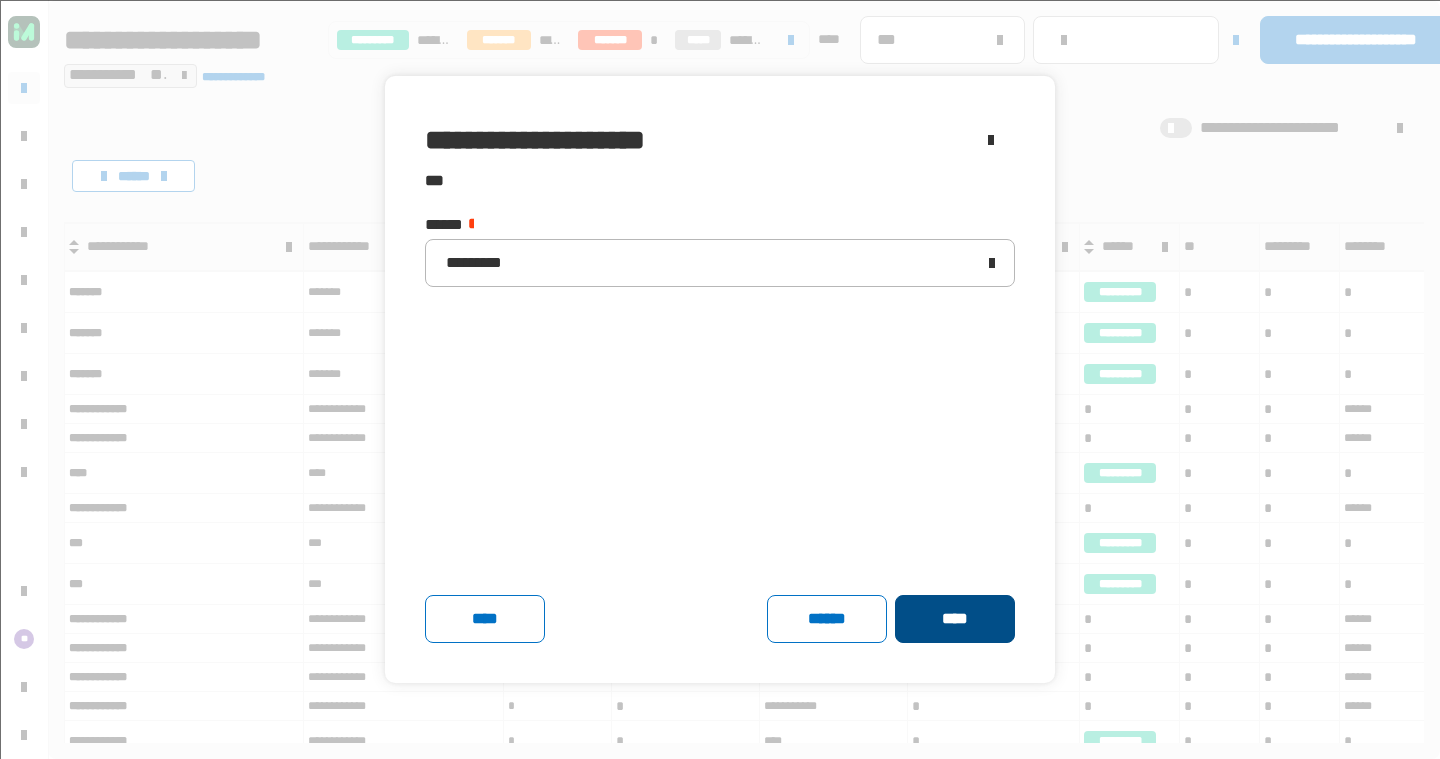 click on "****" 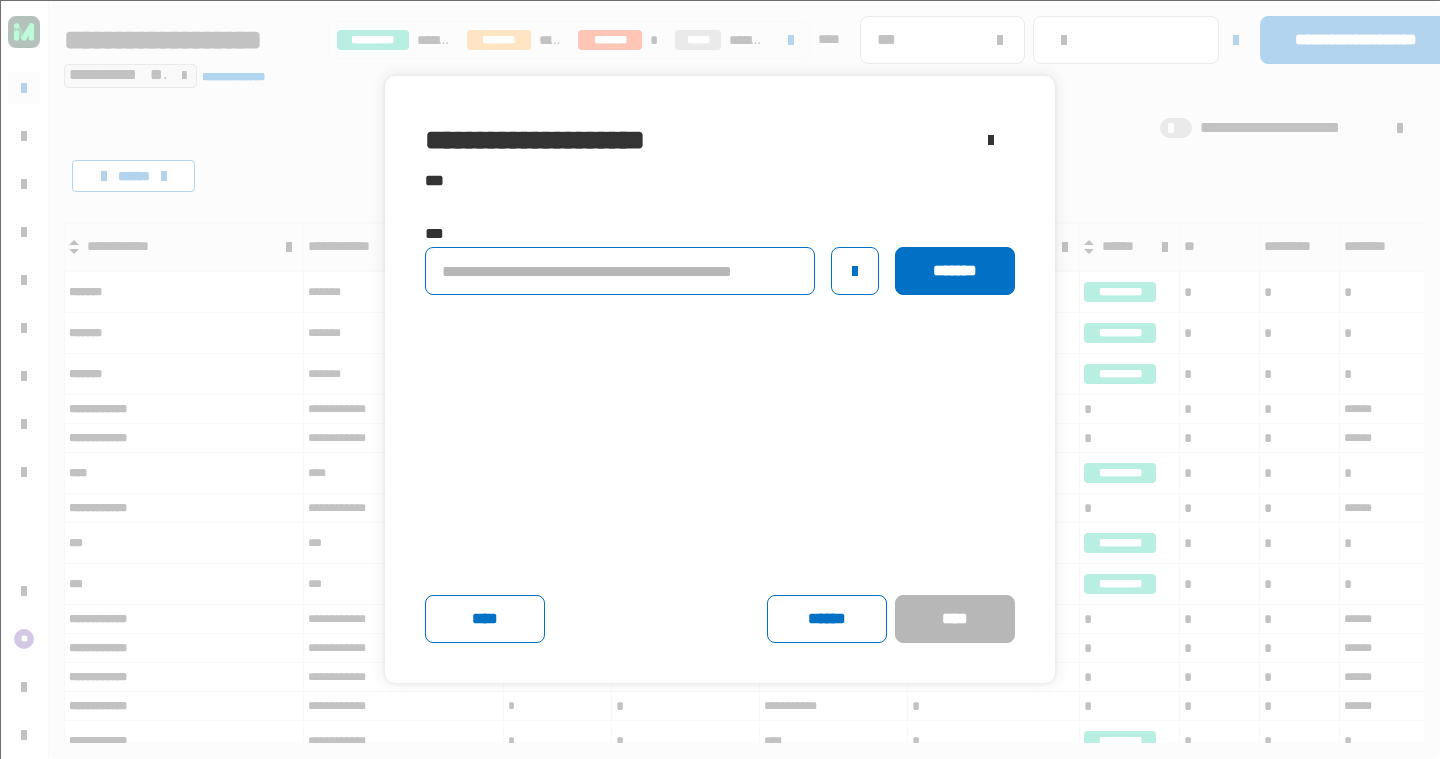 click 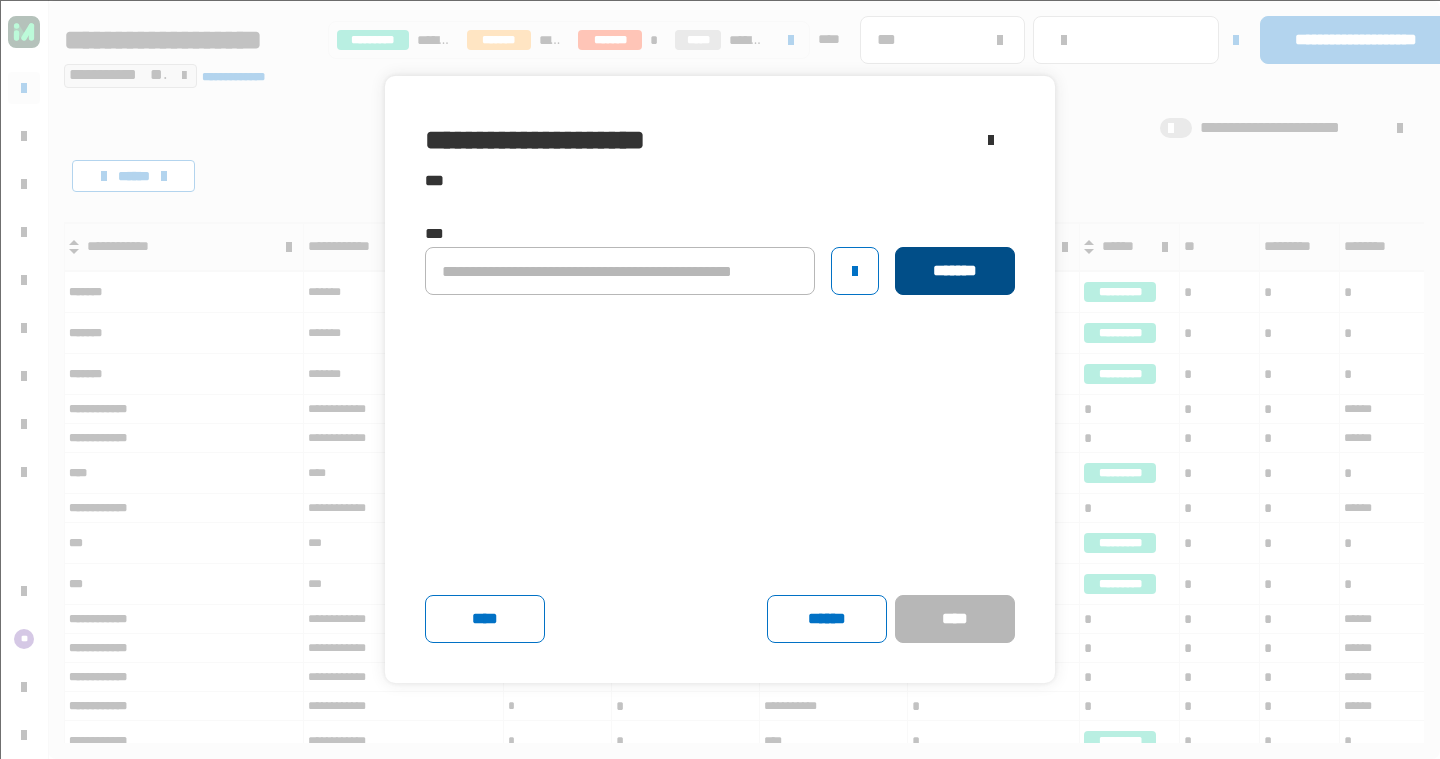 click on "*******" 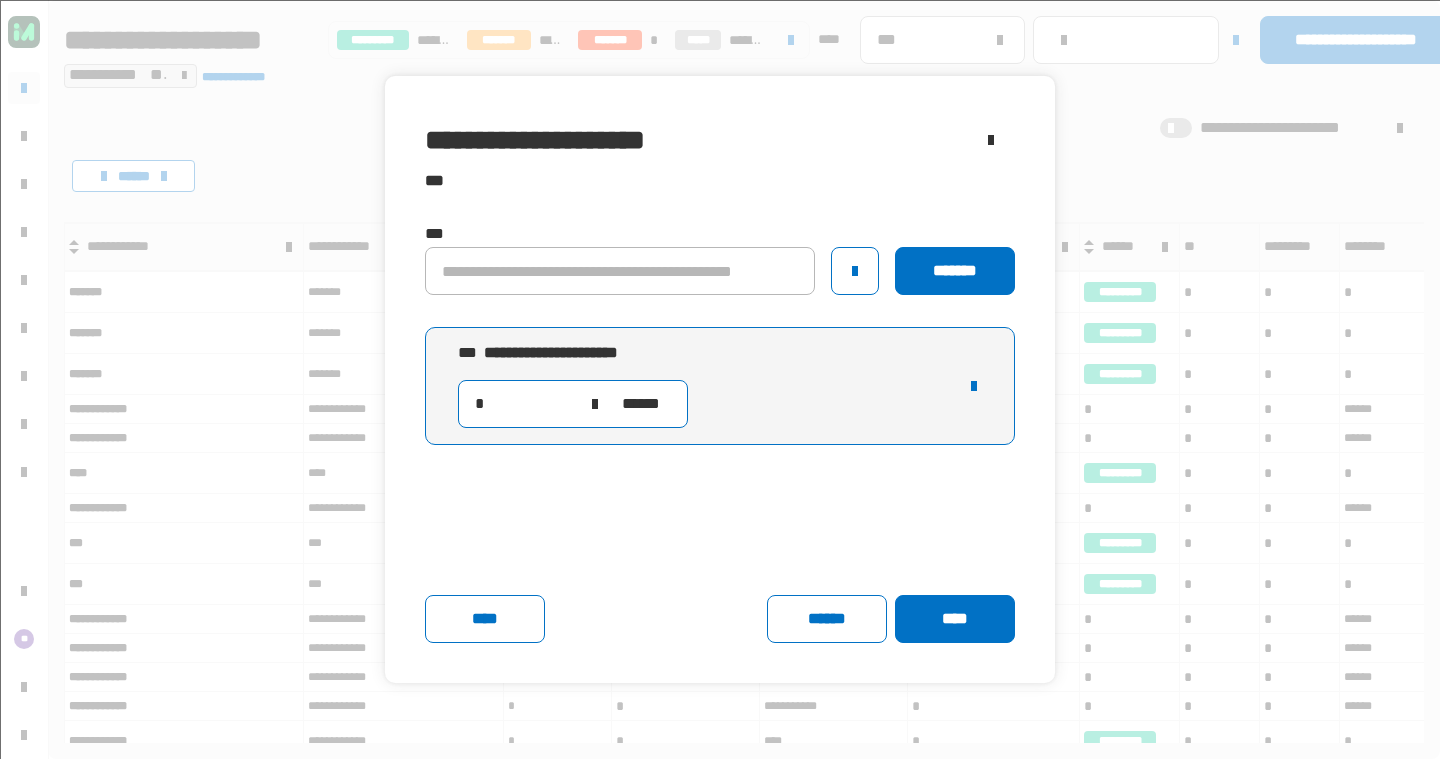 click on "*" 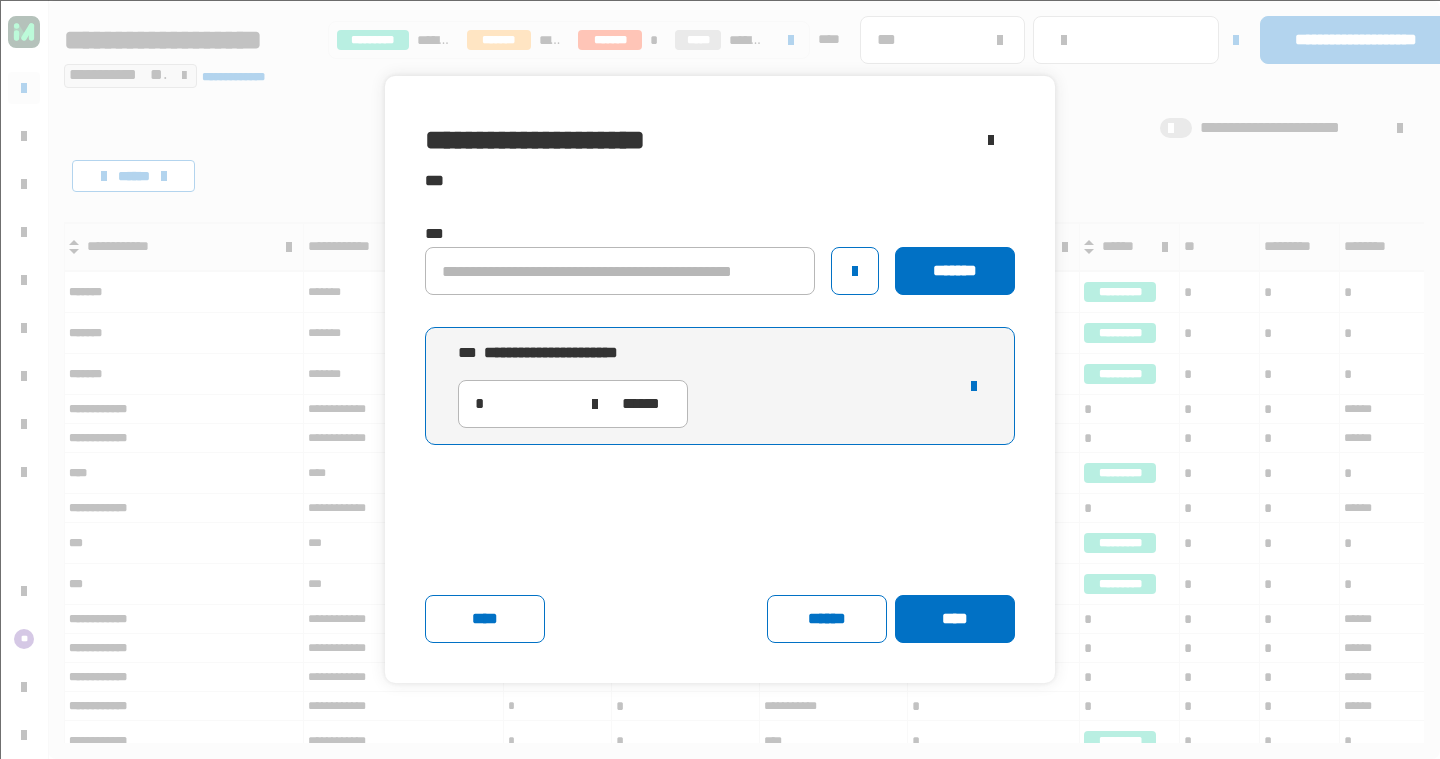 click 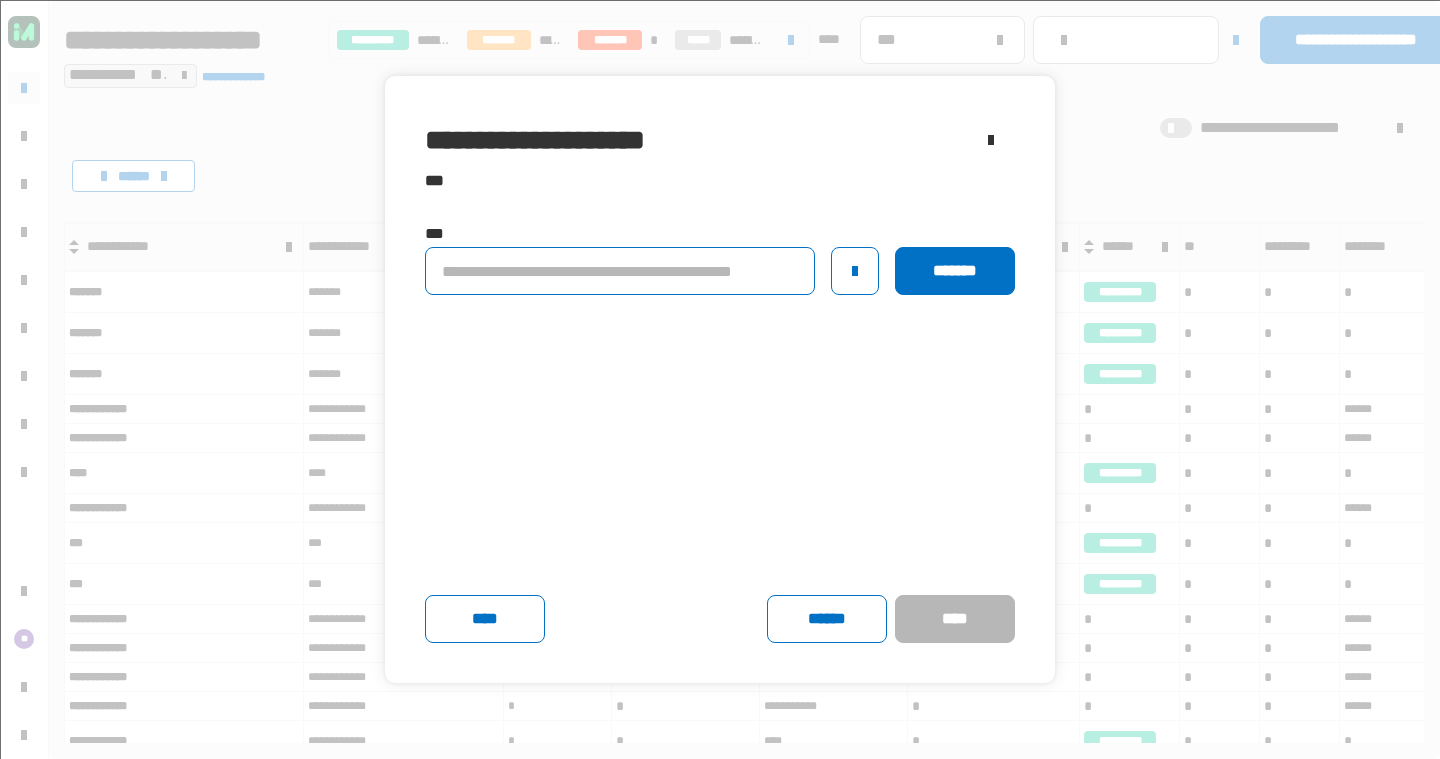 click 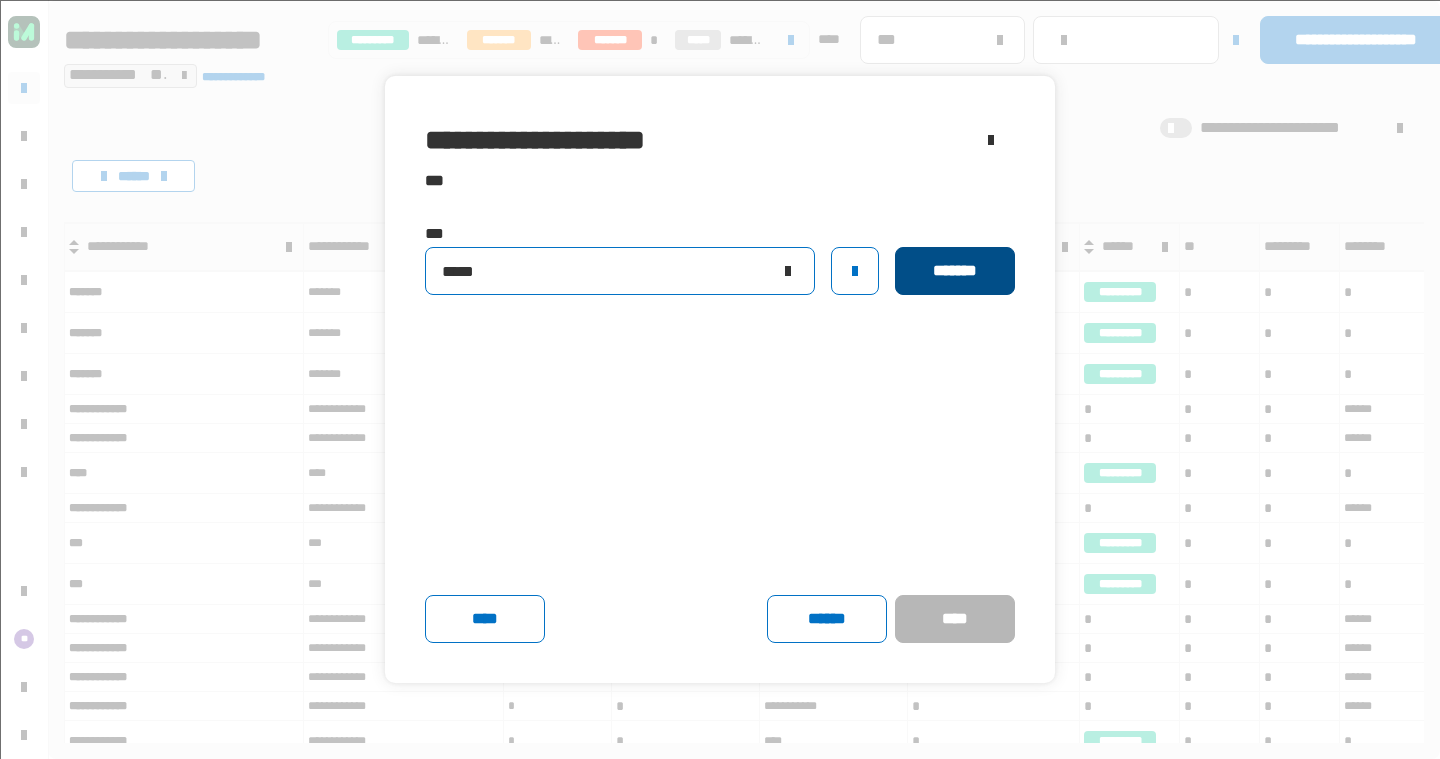 type on "*****" 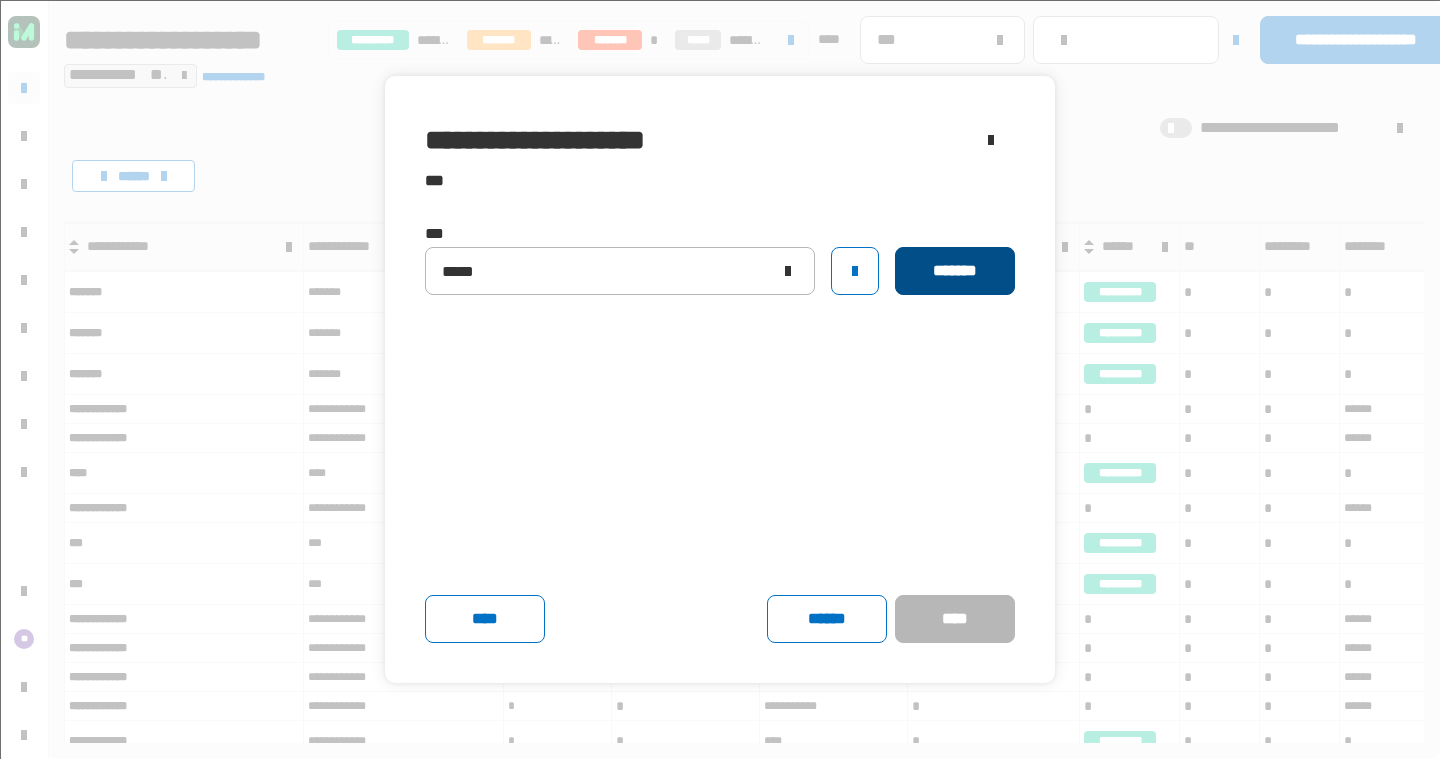 click on "*******" 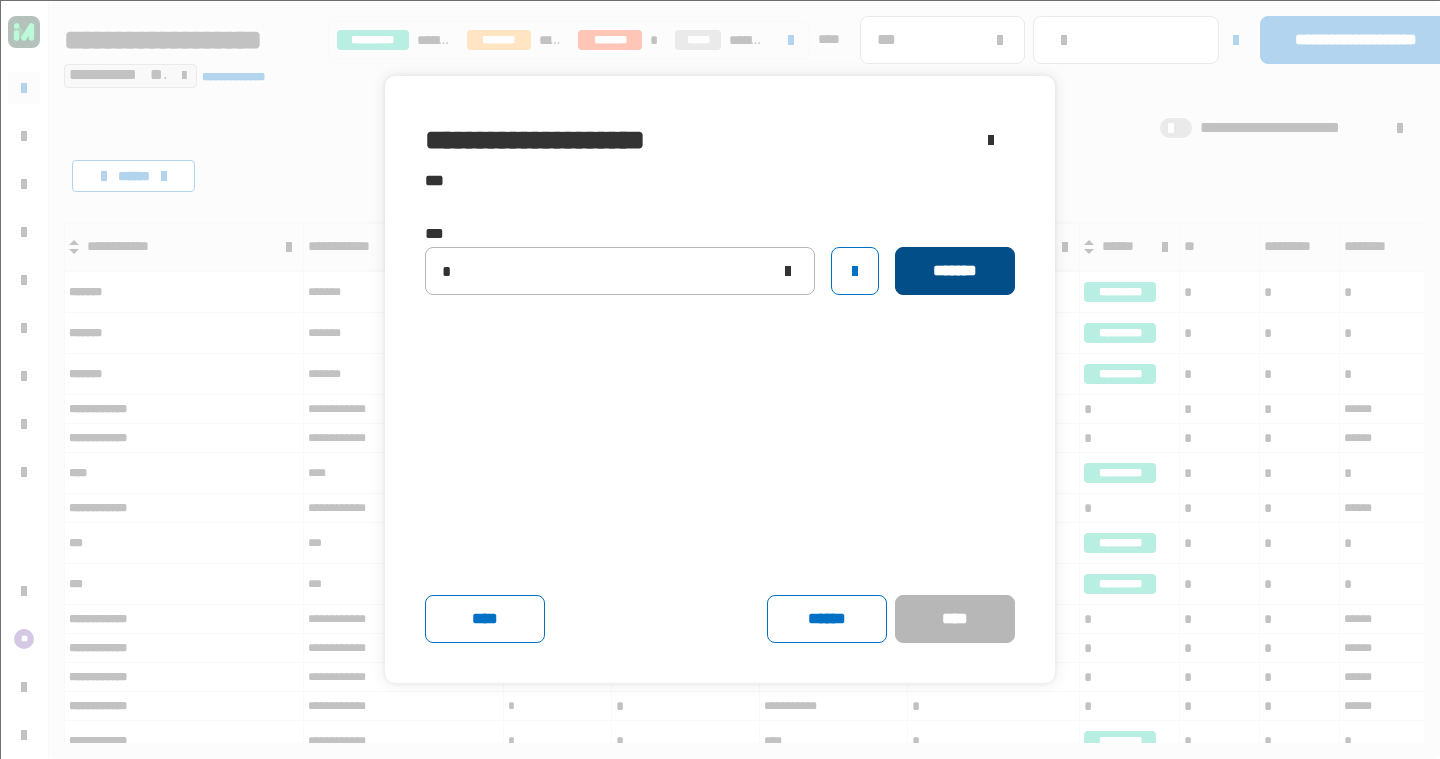 type 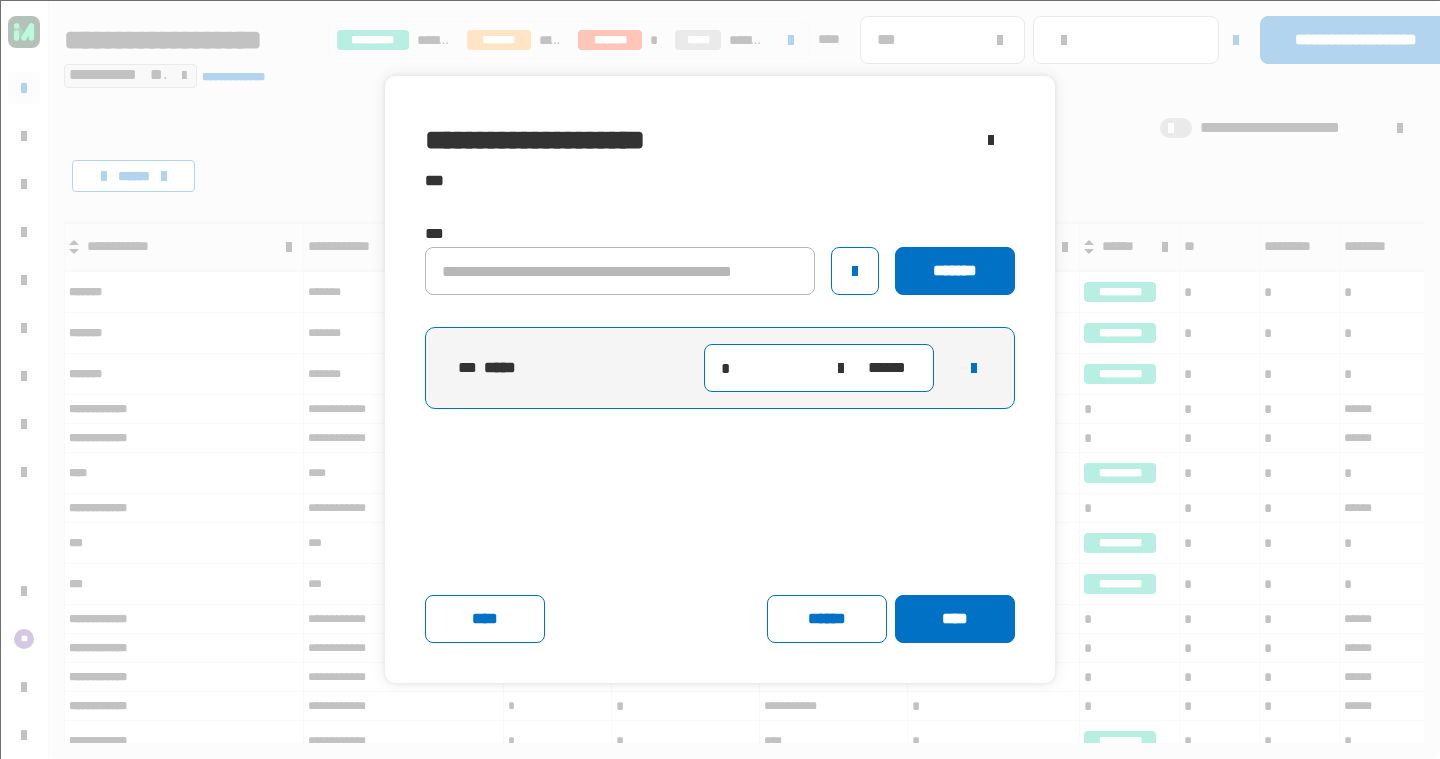 click on "*" 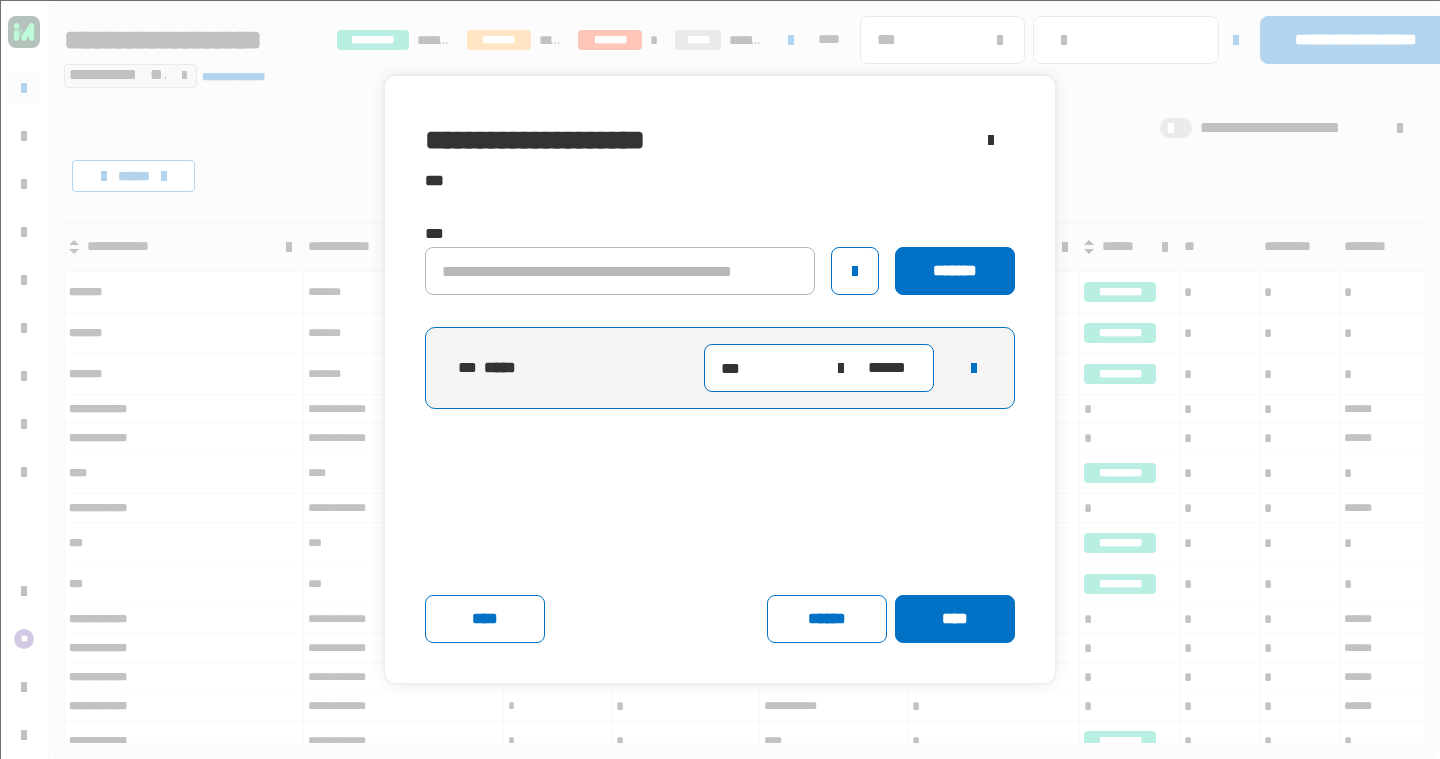 type on "****" 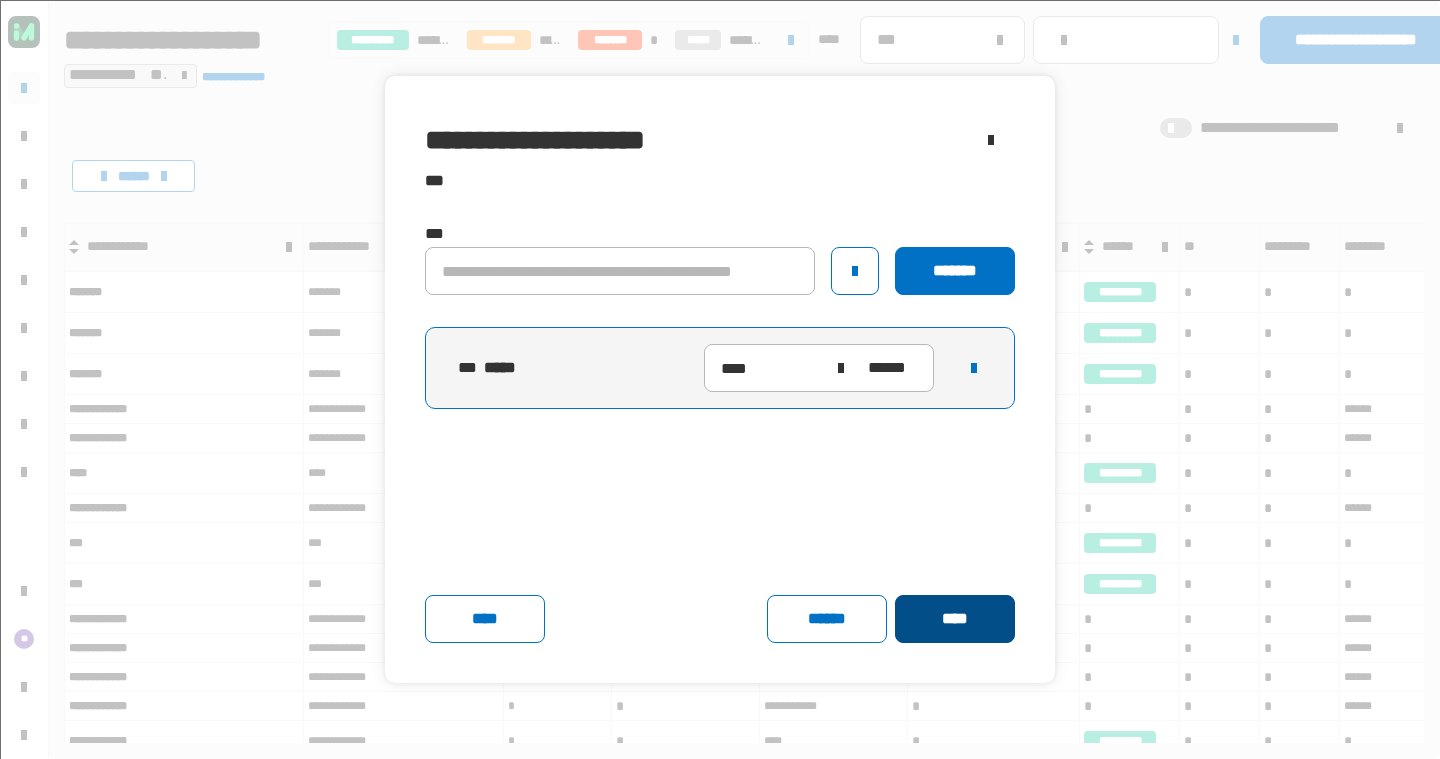 click on "****" 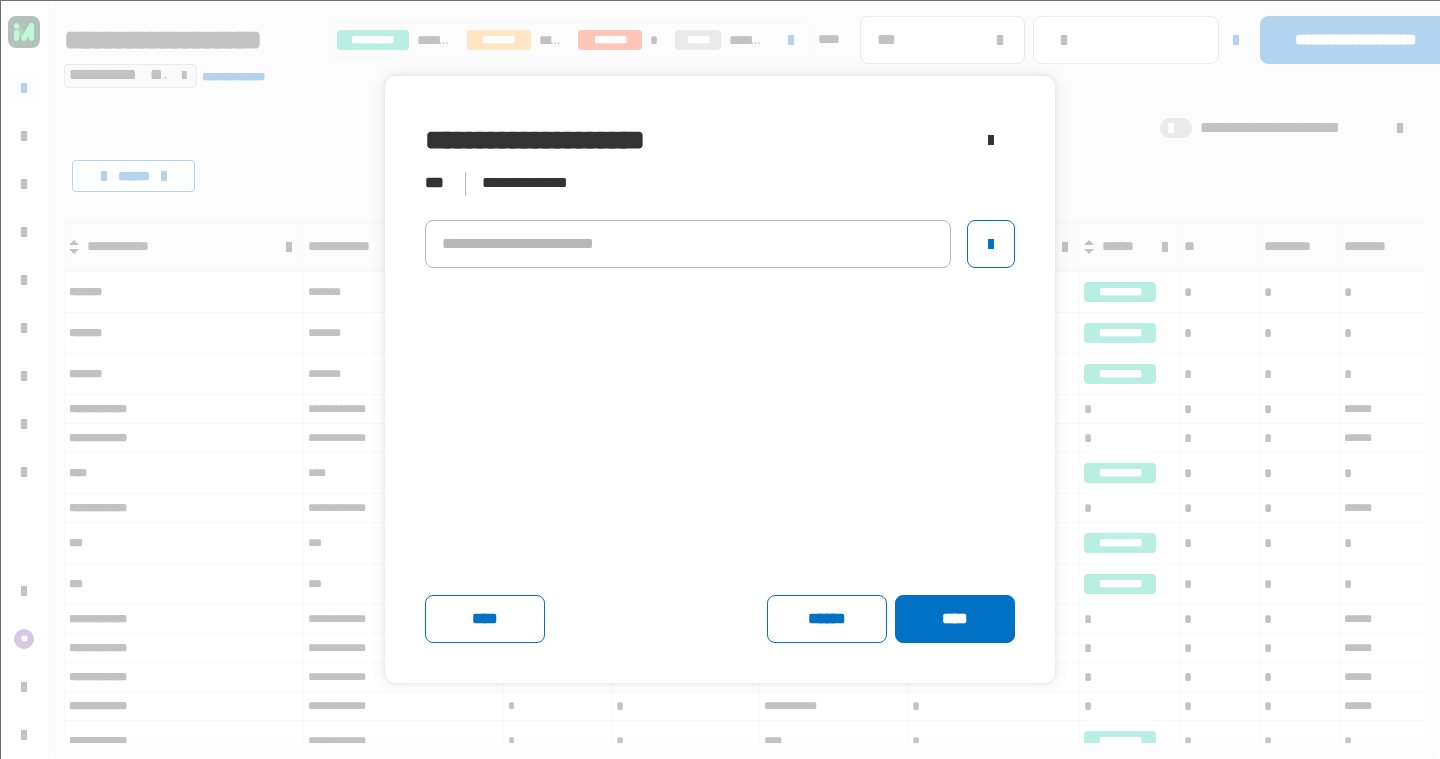click on "****" 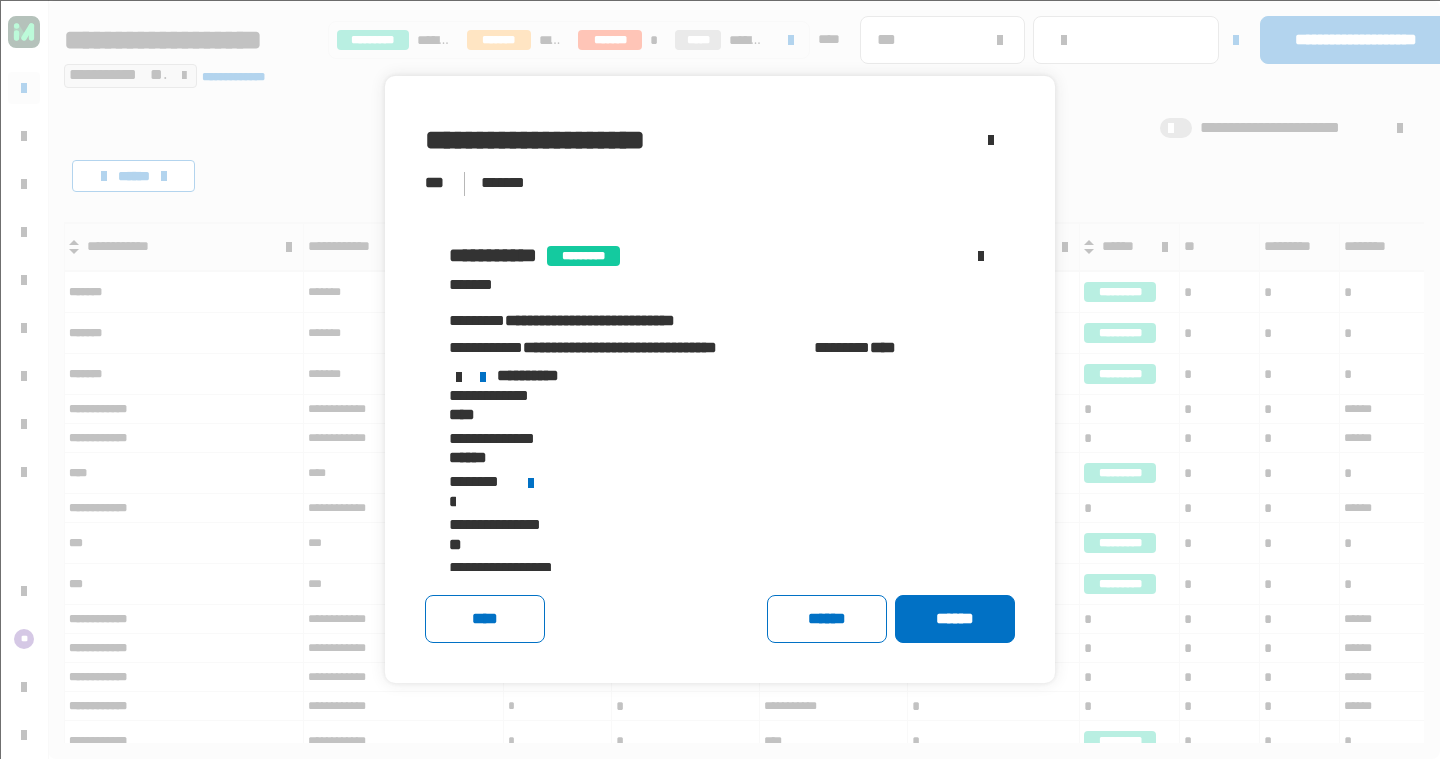 click on "******" 